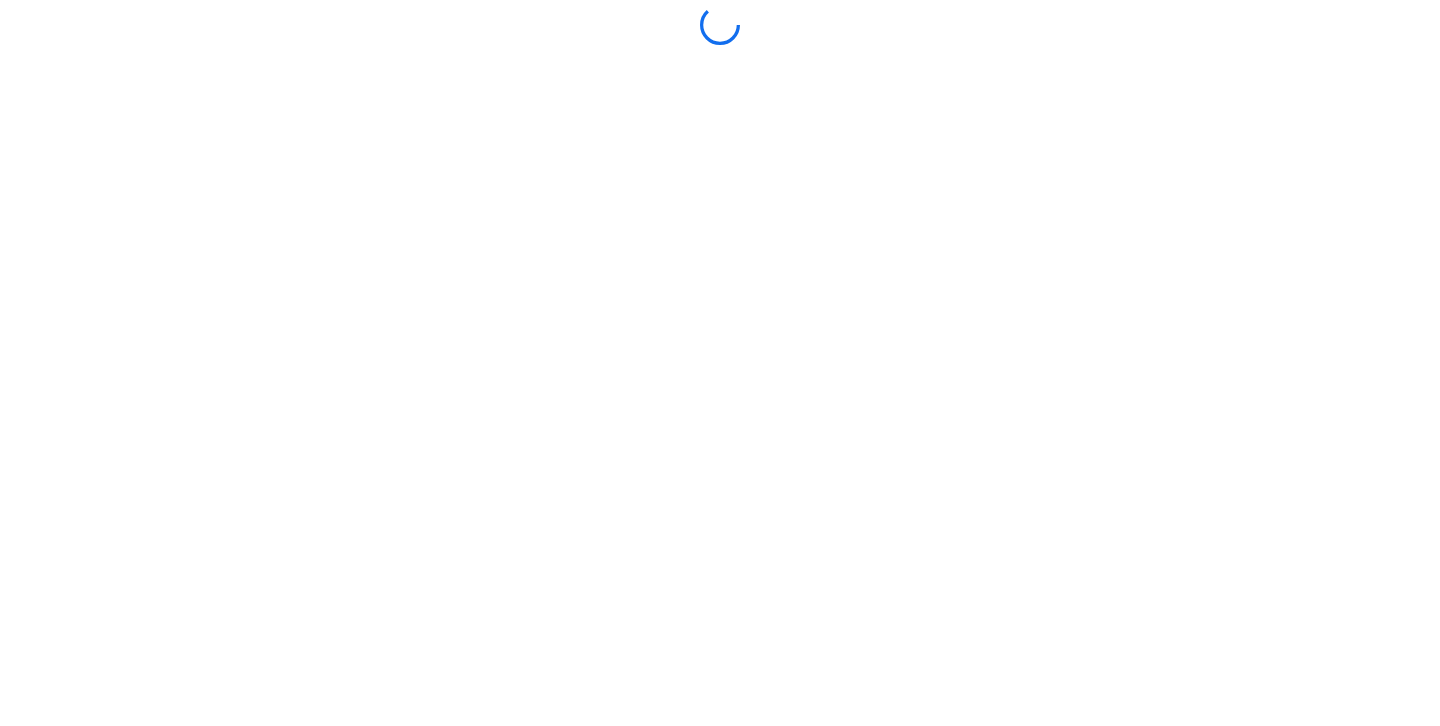 scroll, scrollTop: 0, scrollLeft: 0, axis: both 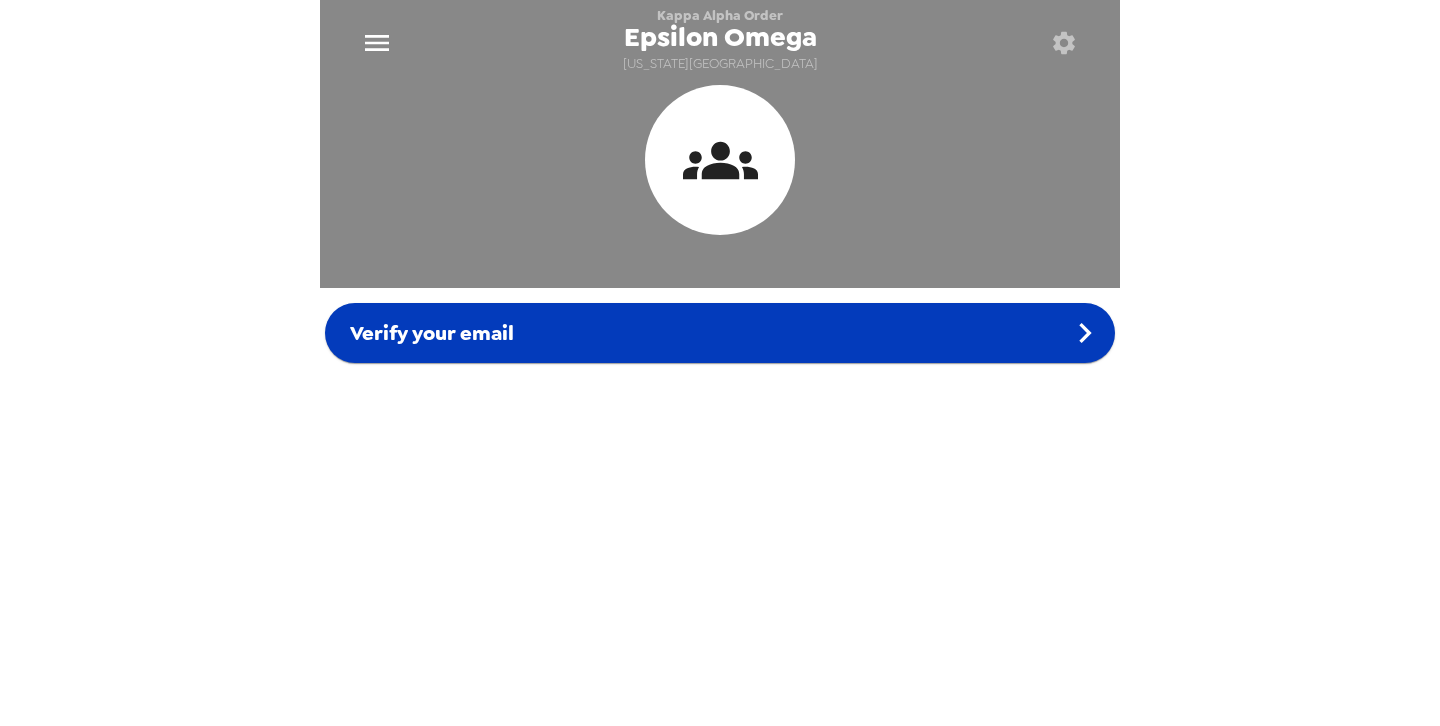 click on "Verify your email" at bounding box center [720, 333] 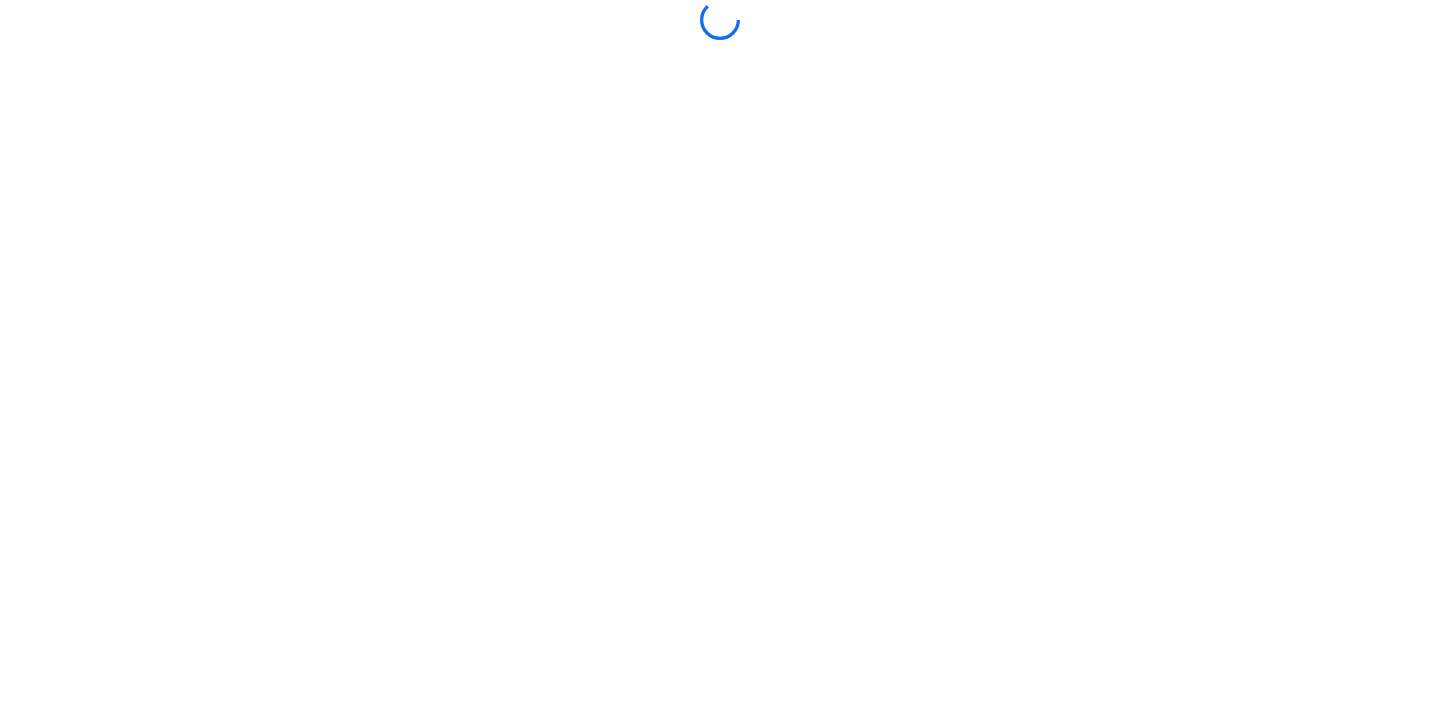 scroll, scrollTop: 0, scrollLeft: 0, axis: both 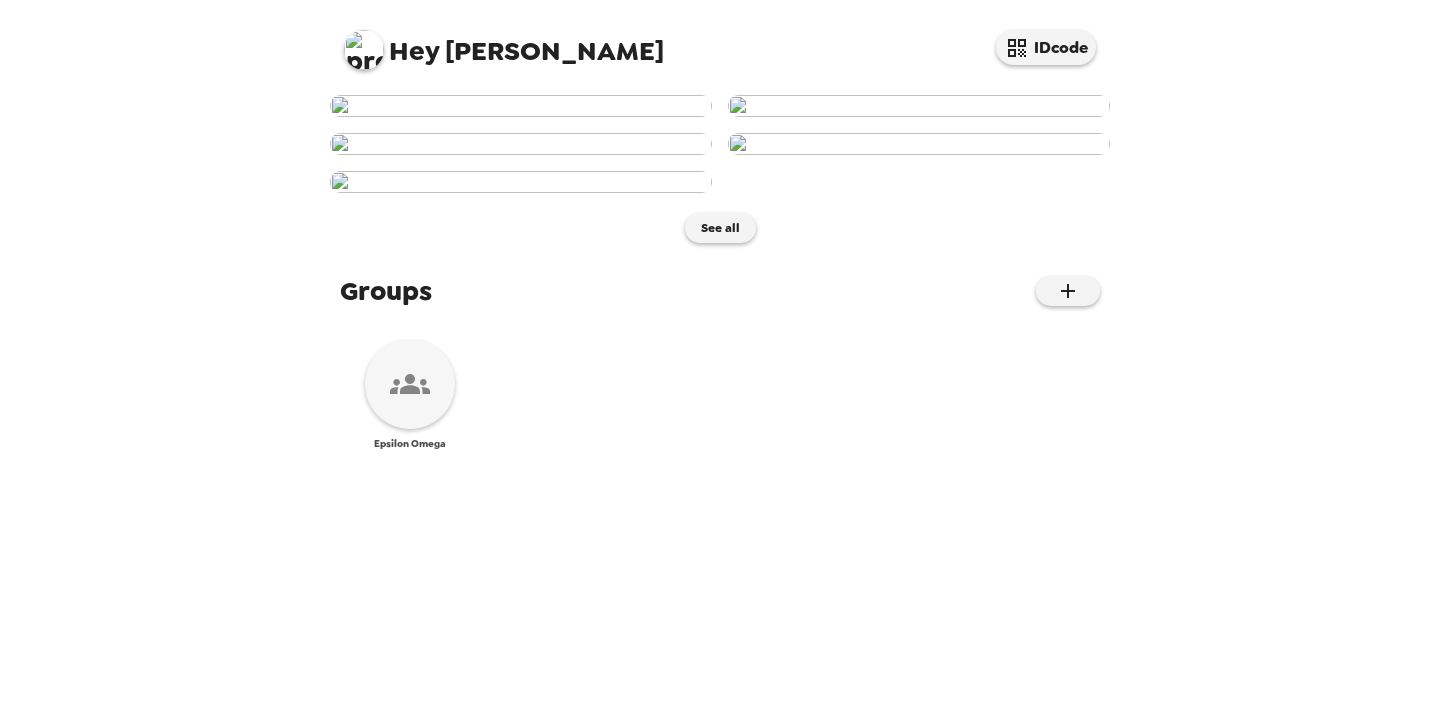 click 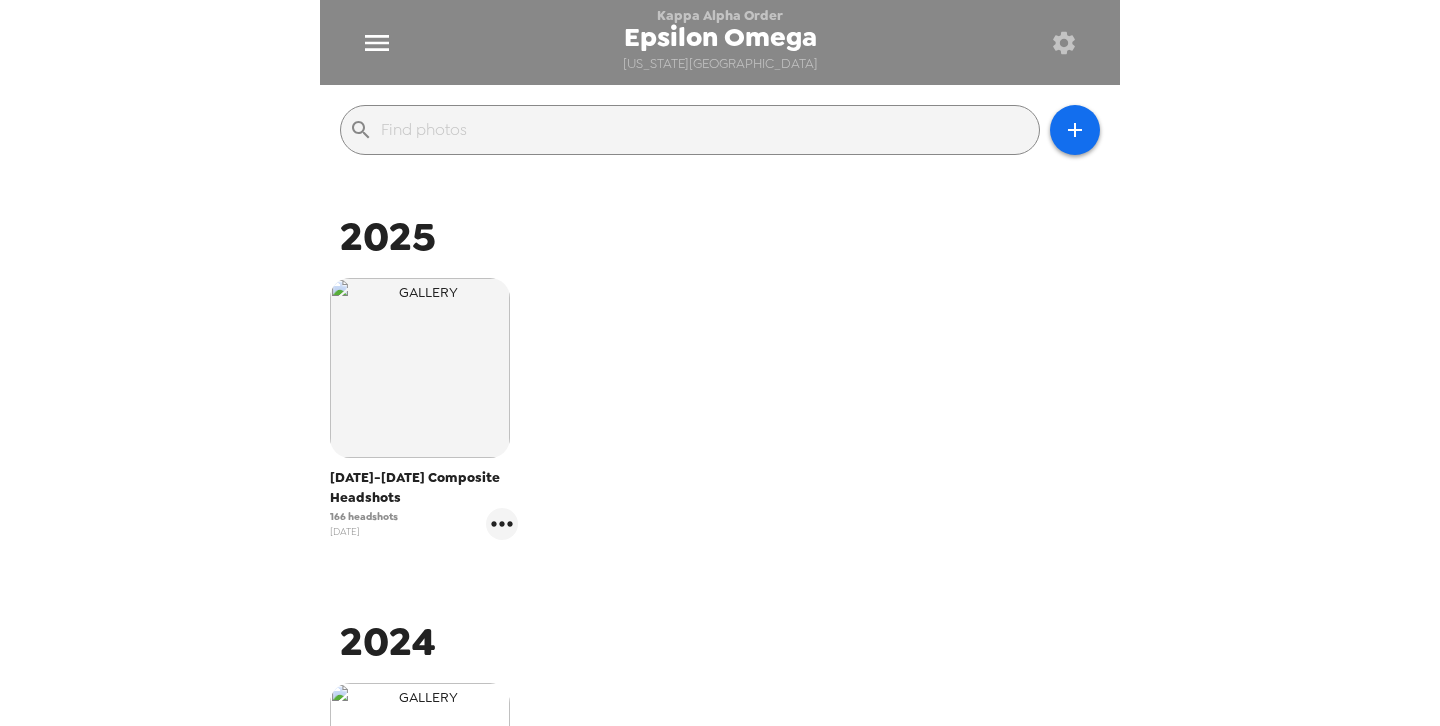 scroll, scrollTop: 267, scrollLeft: 0, axis: vertical 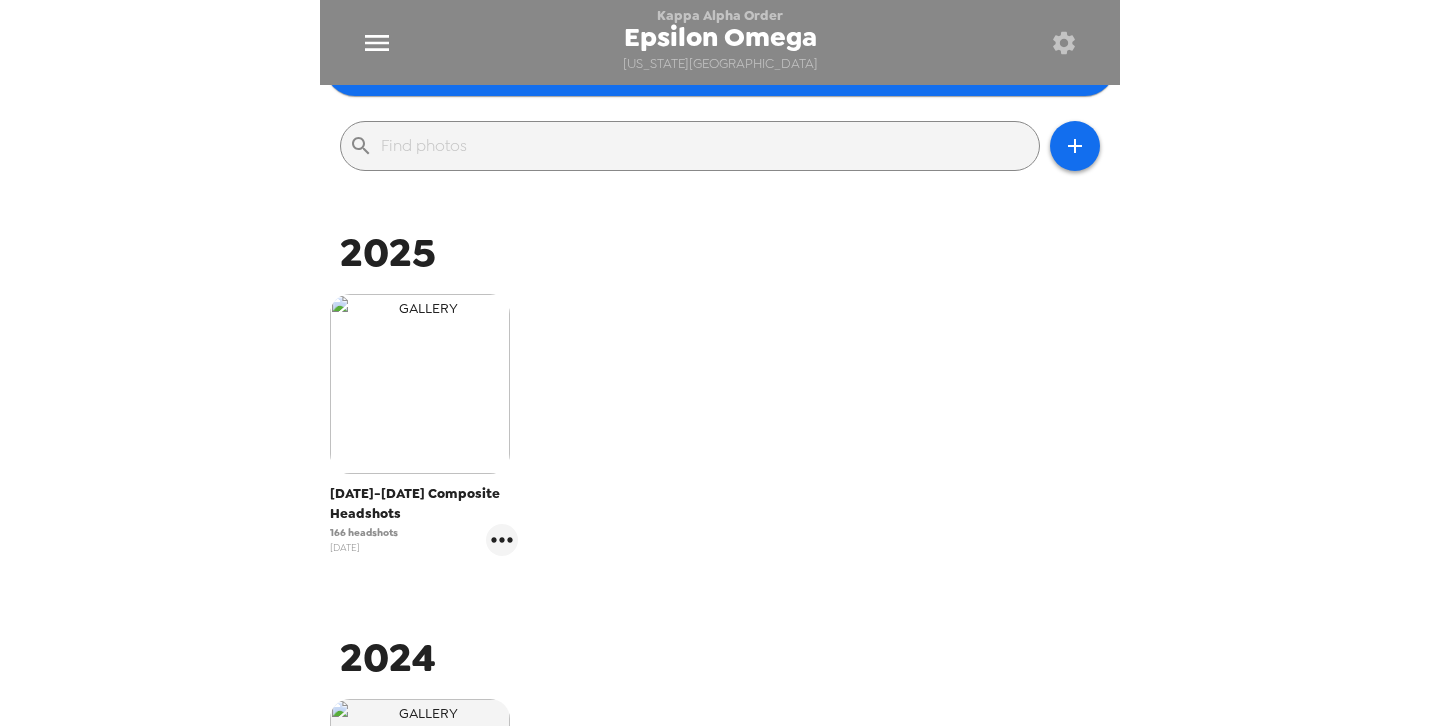 click at bounding box center [420, 384] 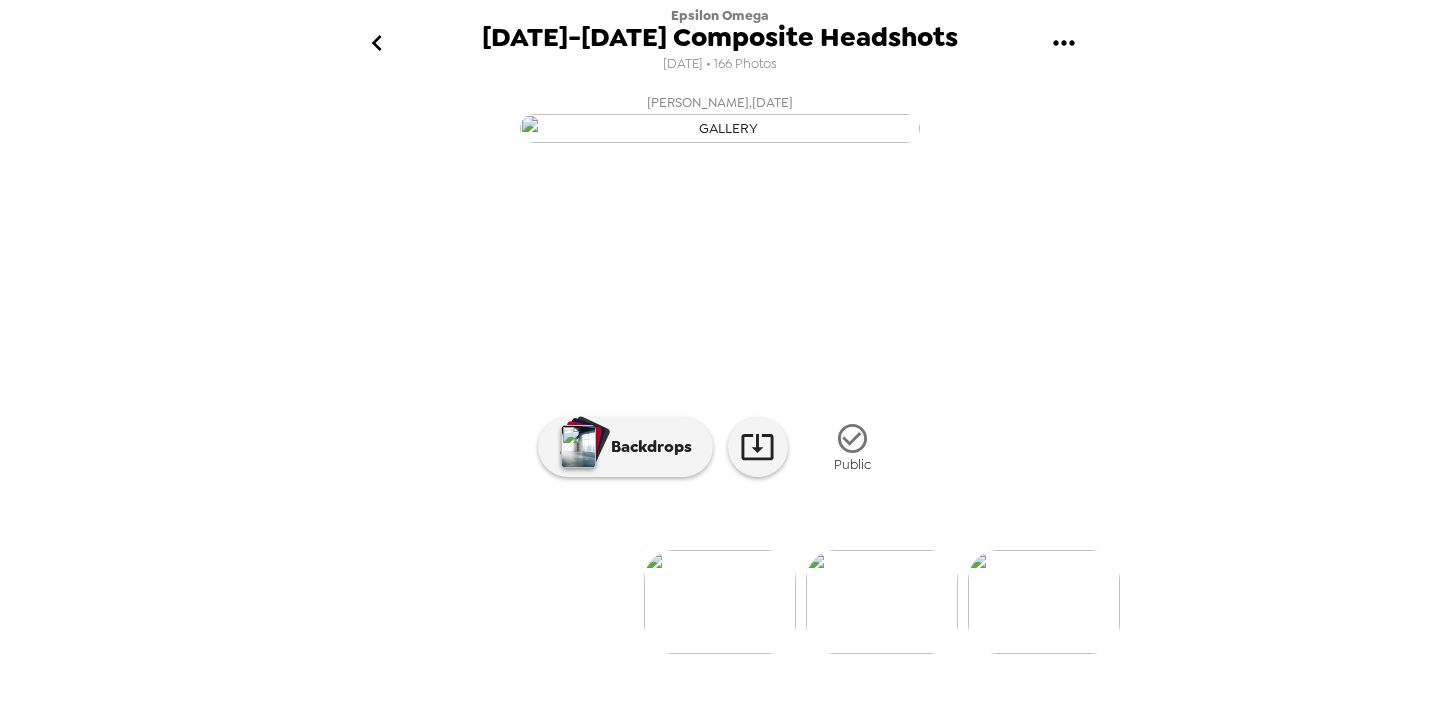 click at bounding box center [376, 42] 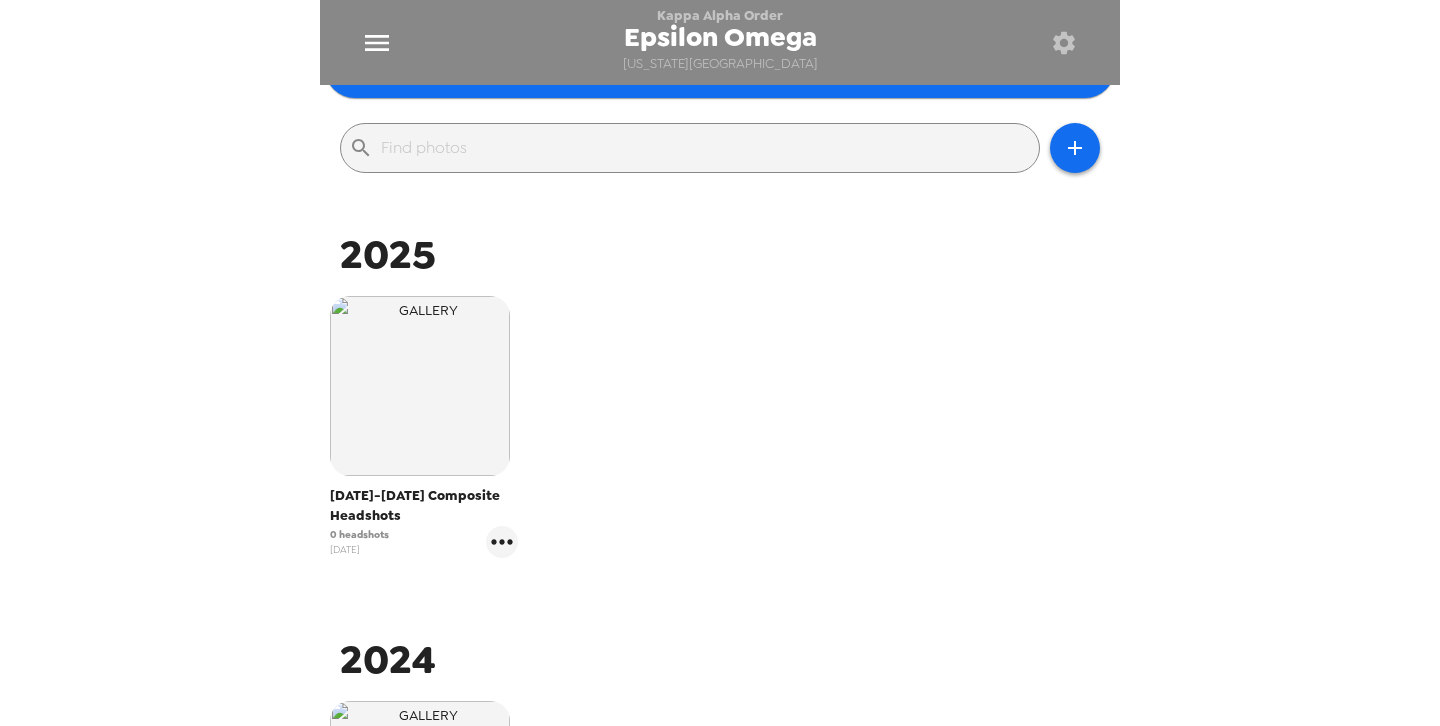 scroll, scrollTop: 264, scrollLeft: 0, axis: vertical 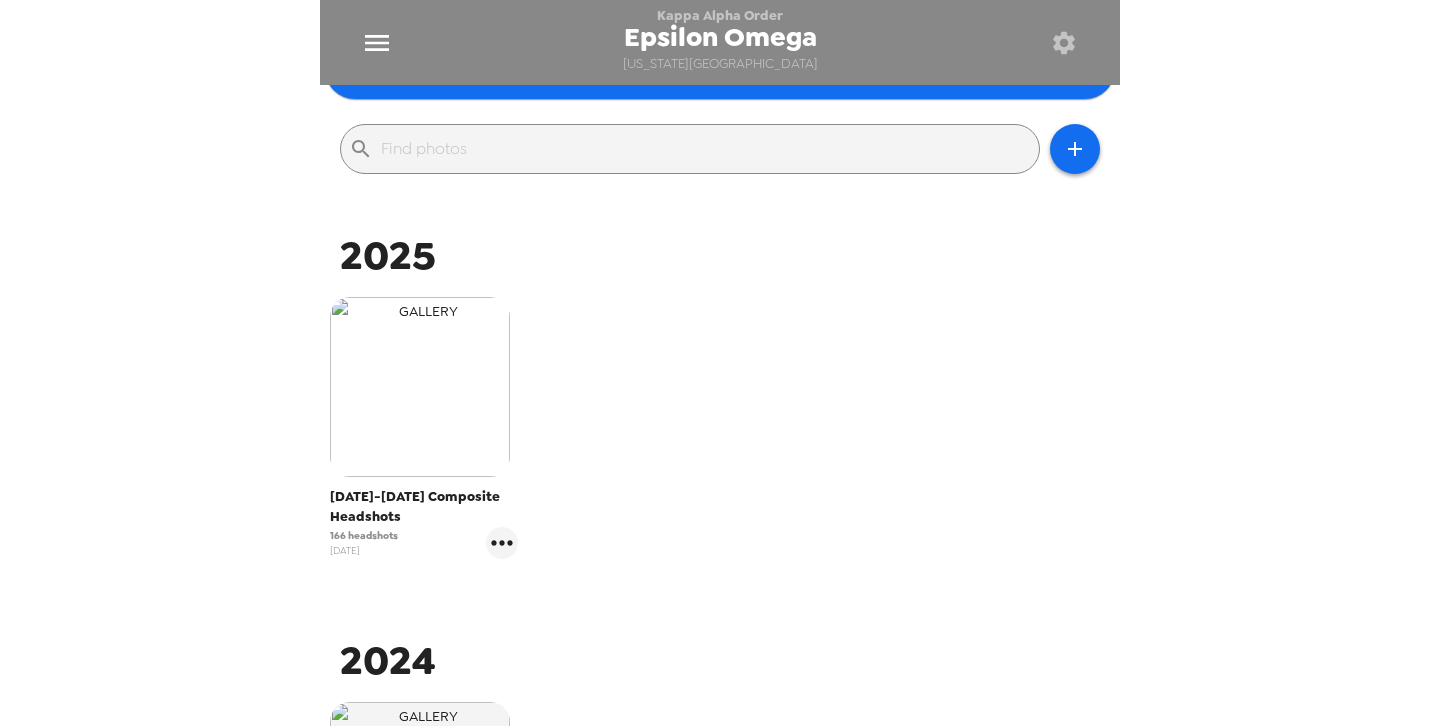 click at bounding box center (420, 387) 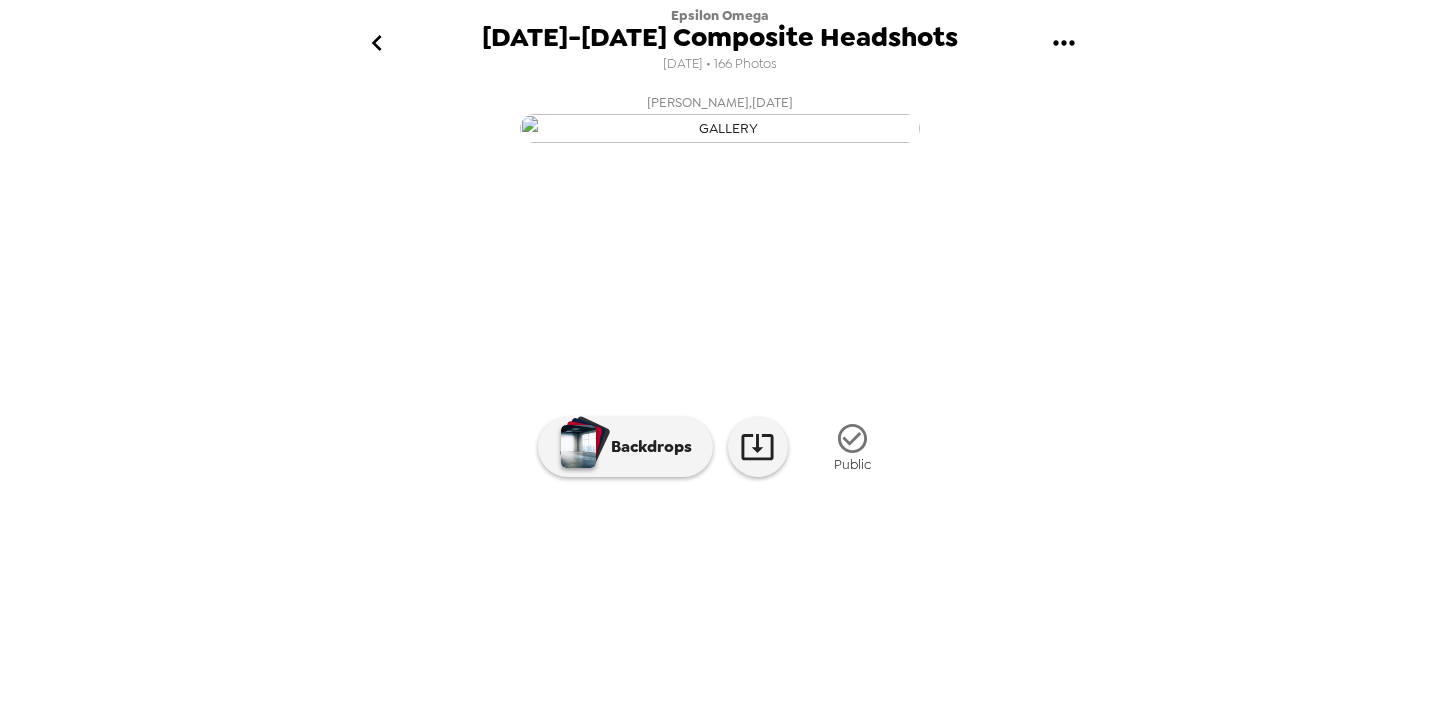 scroll, scrollTop: 139, scrollLeft: 0, axis: vertical 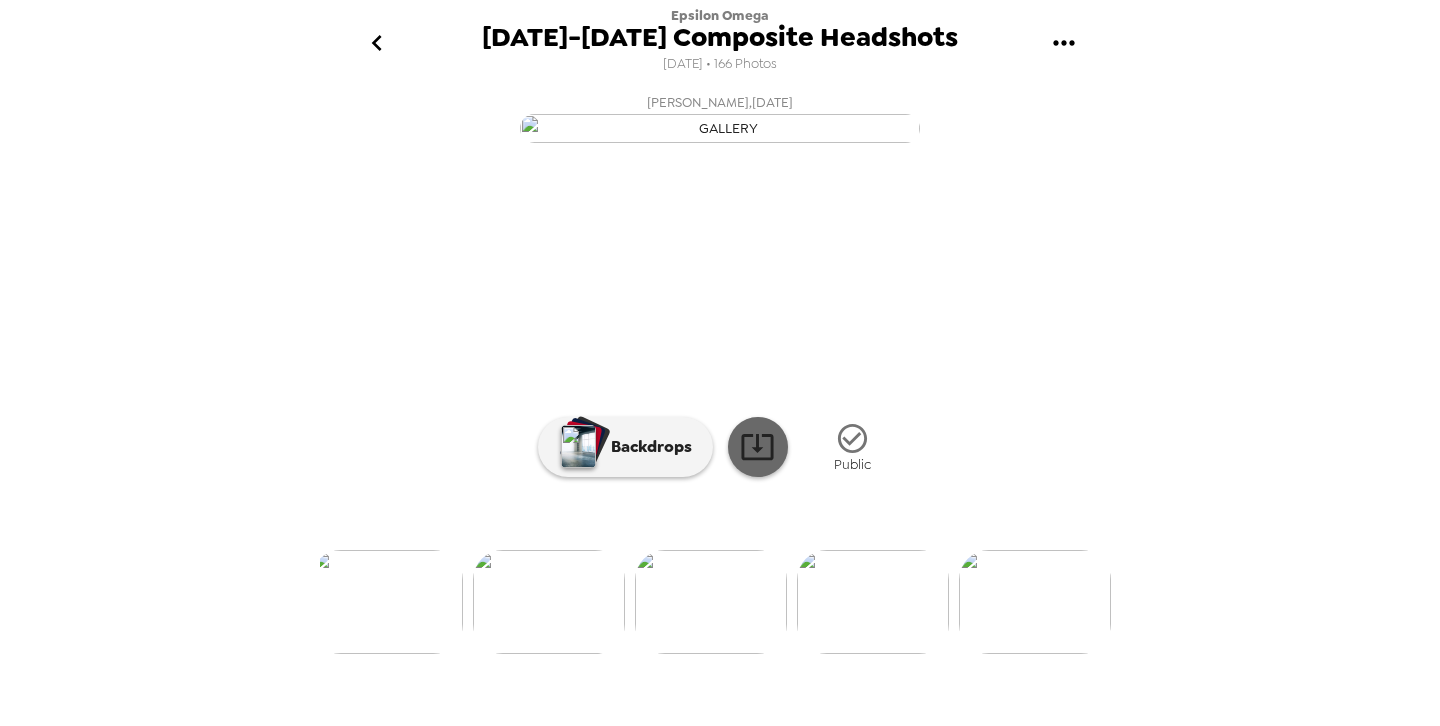 click 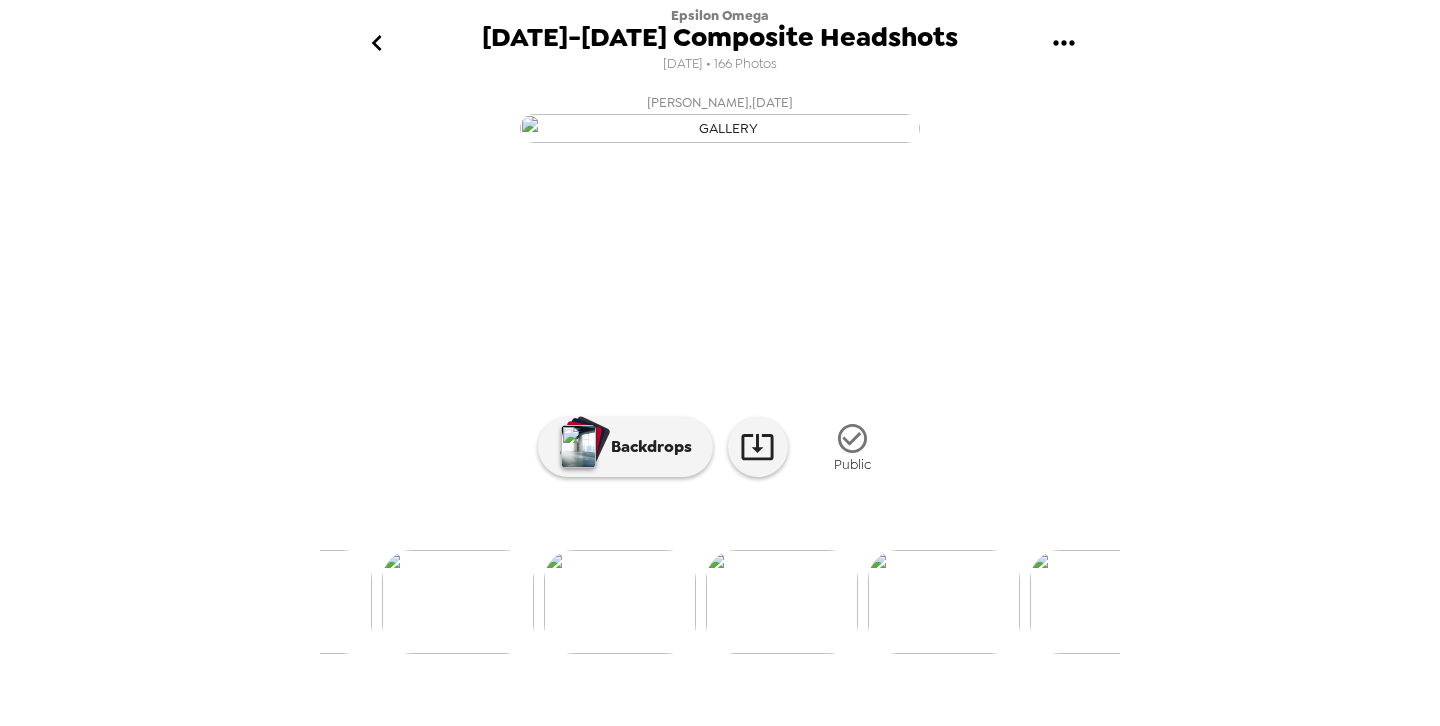 scroll, scrollTop: 0, scrollLeft: 16501, axis: horizontal 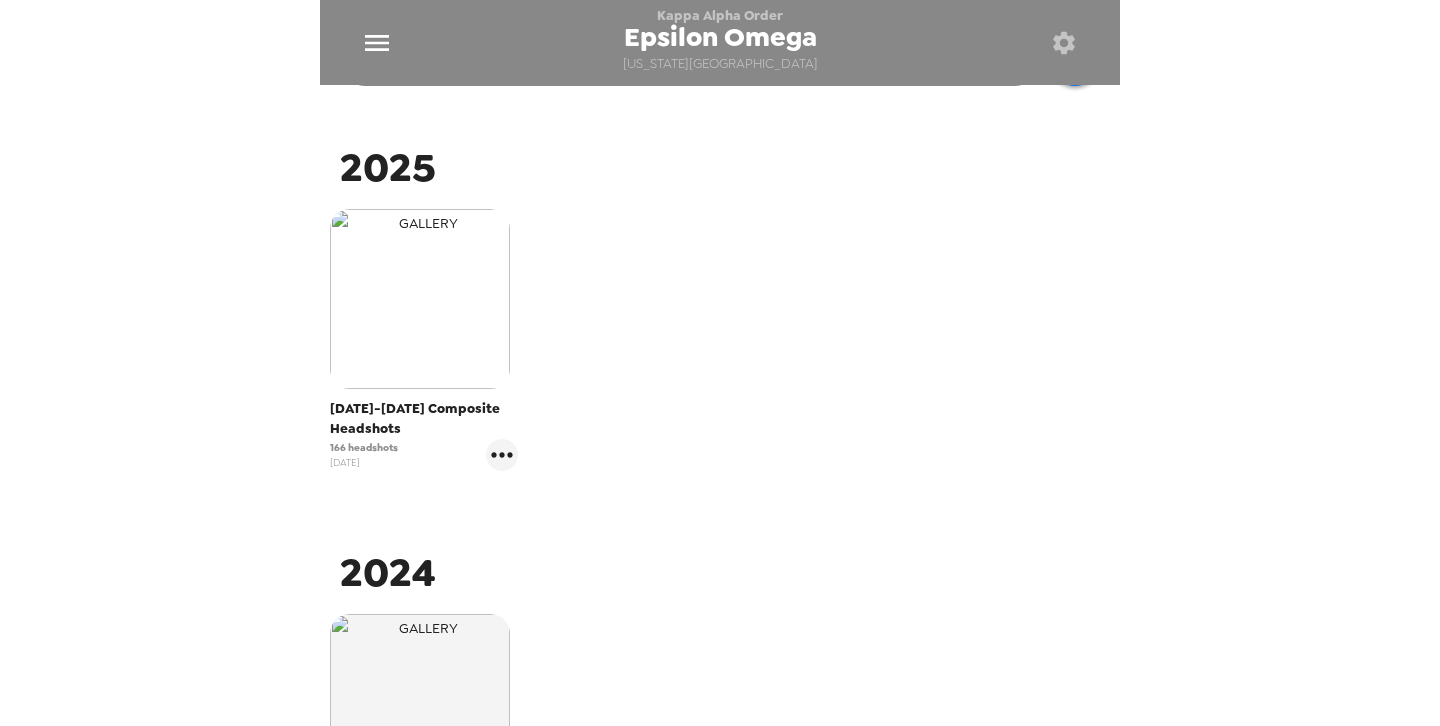 click at bounding box center (420, 299) 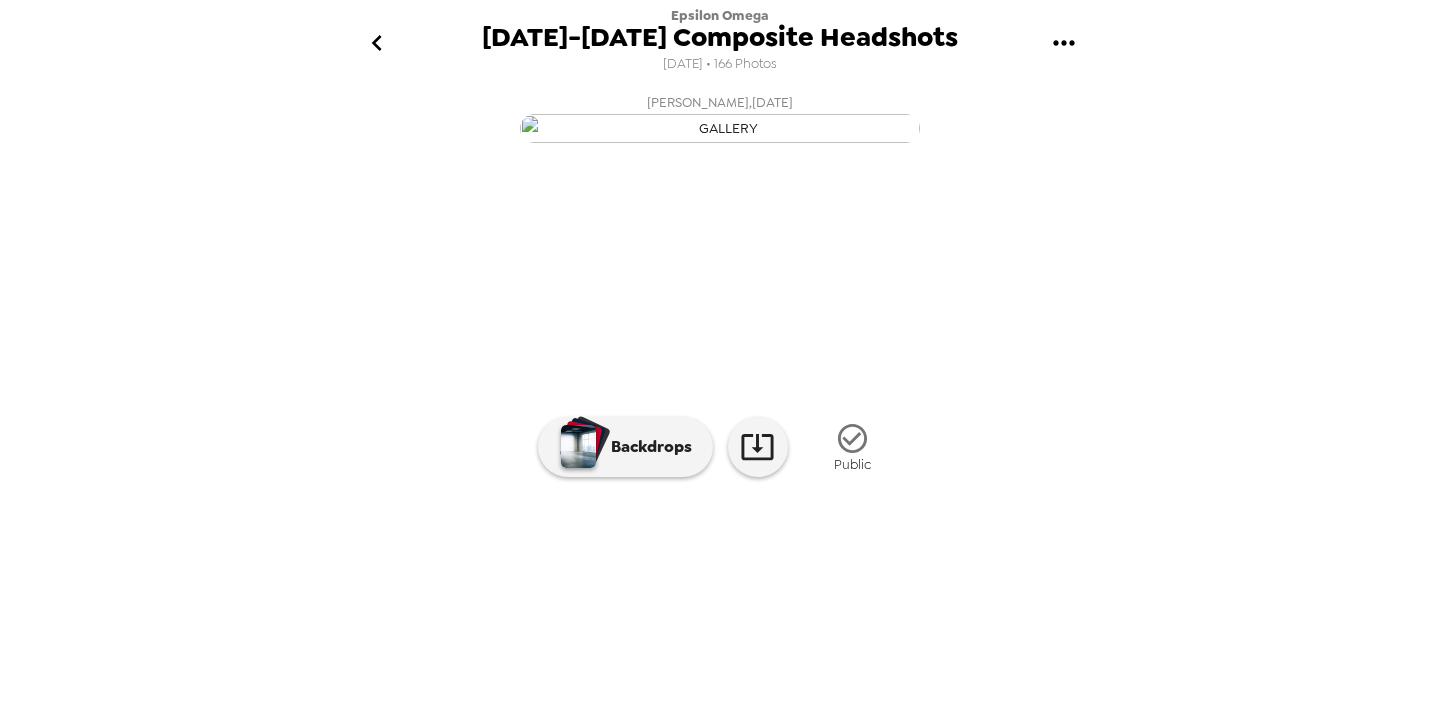 scroll, scrollTop: 139, scrollLeft: 0, axis: vertical 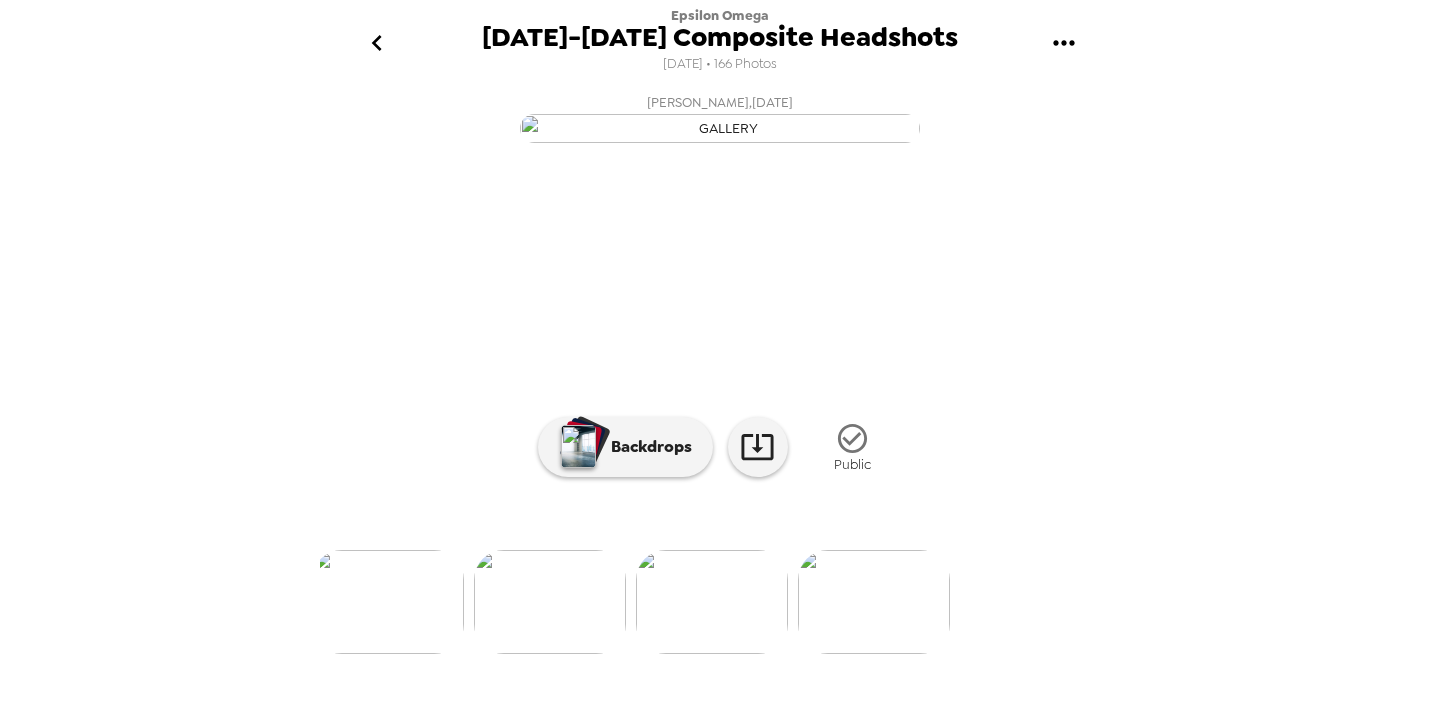 click 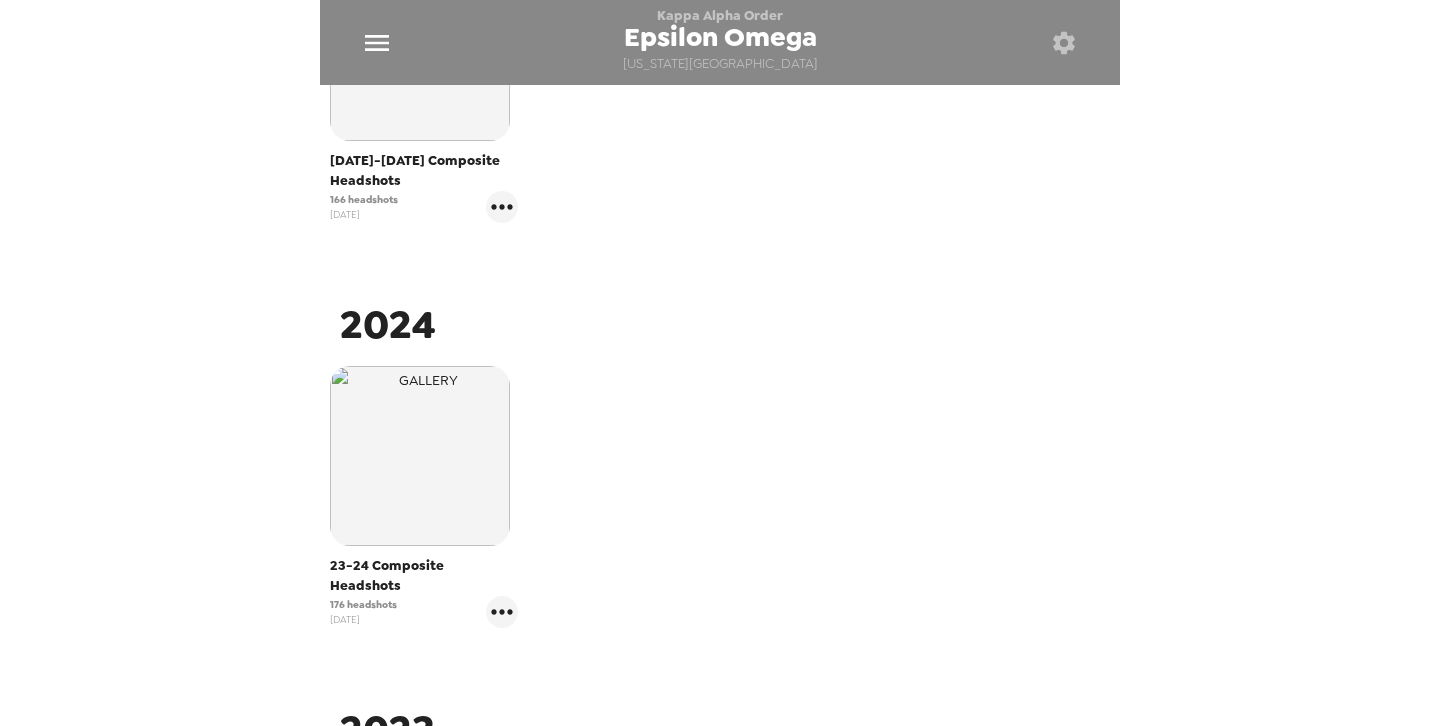 scroll, scrollTop: 620, scrollLeft: 0, axis: vertical 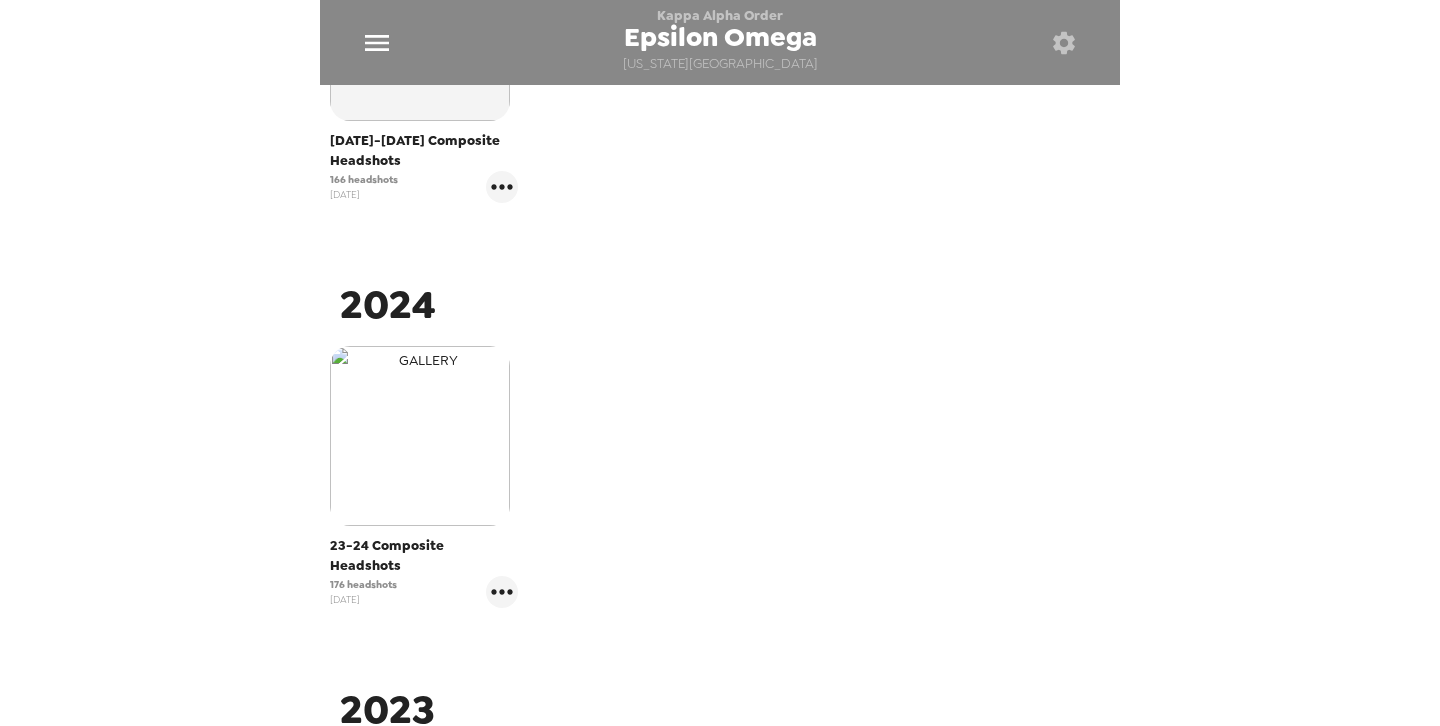 click at bounding box center (420, 436) 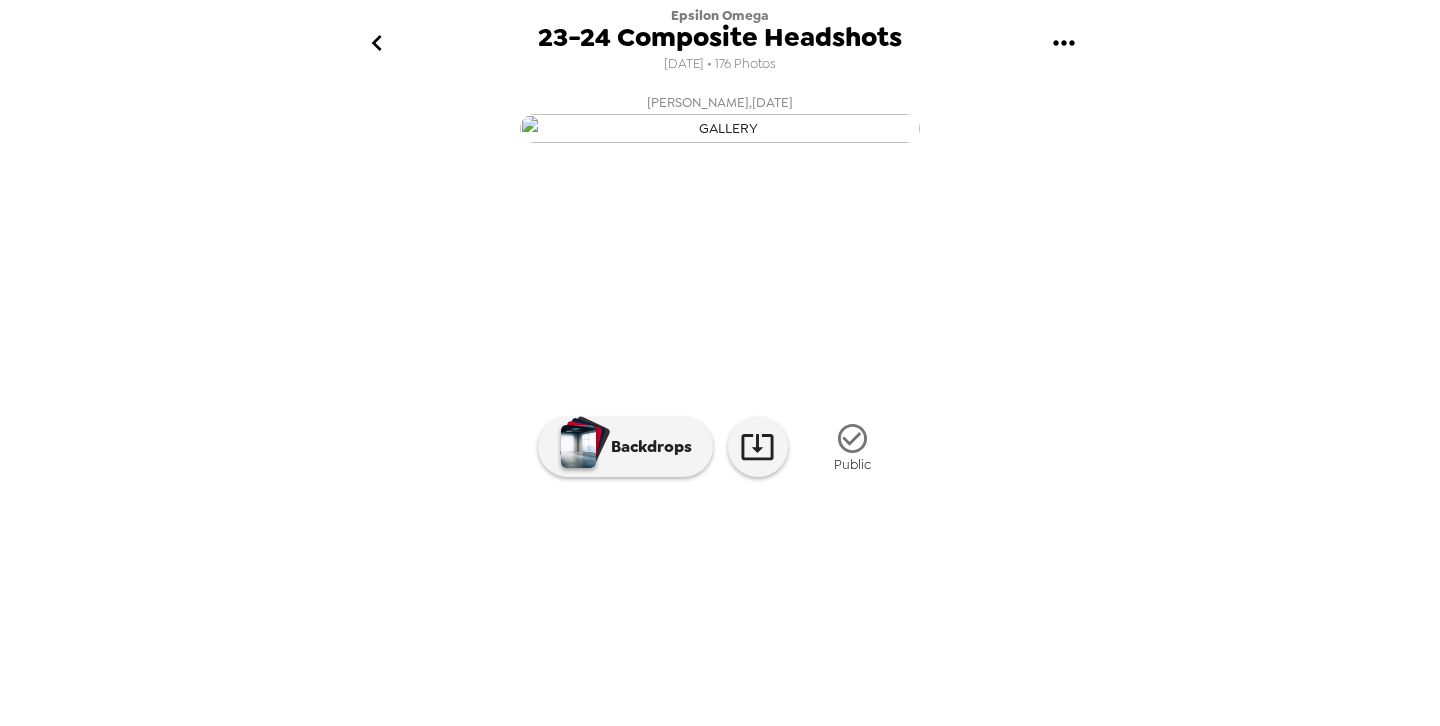 scroll, scrollTop: 138, scrollLeft: 0, axis: vertical 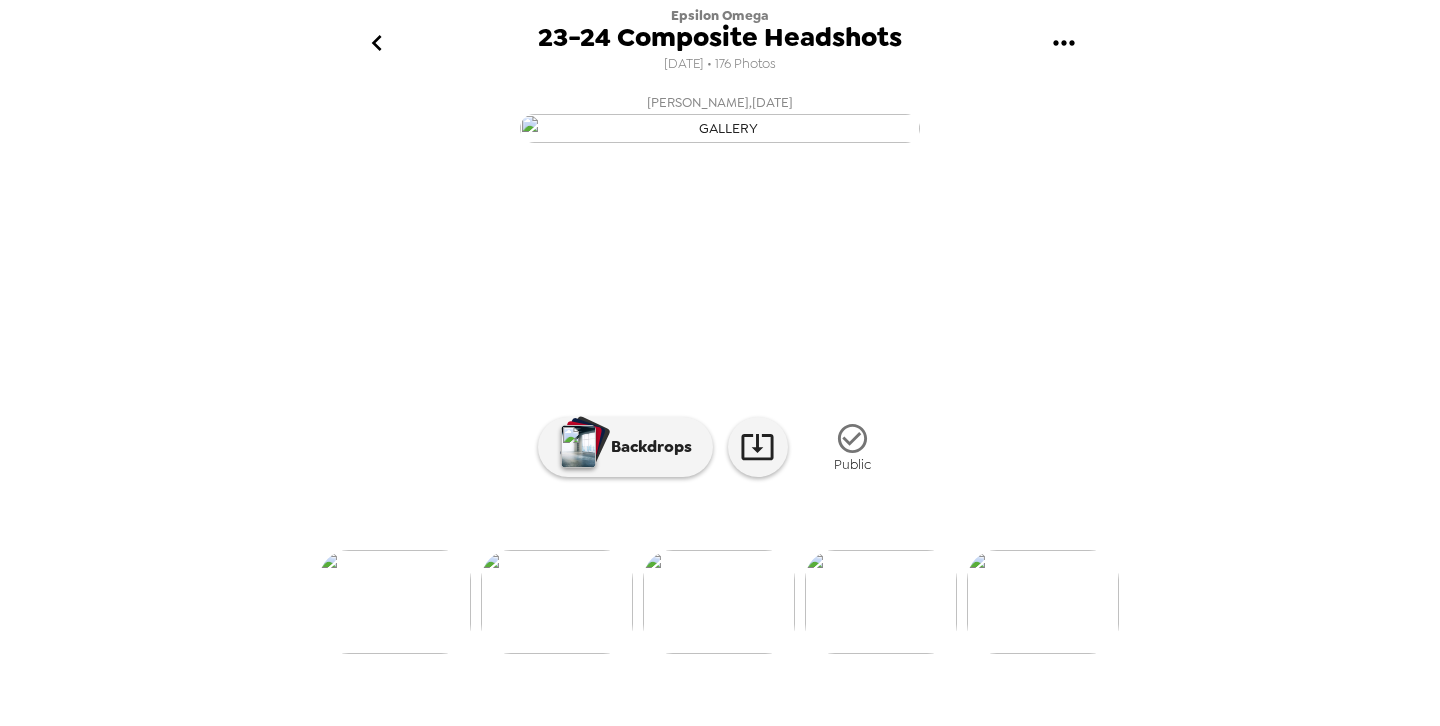 click on "Backdrops" at bounding box center (670, 447) 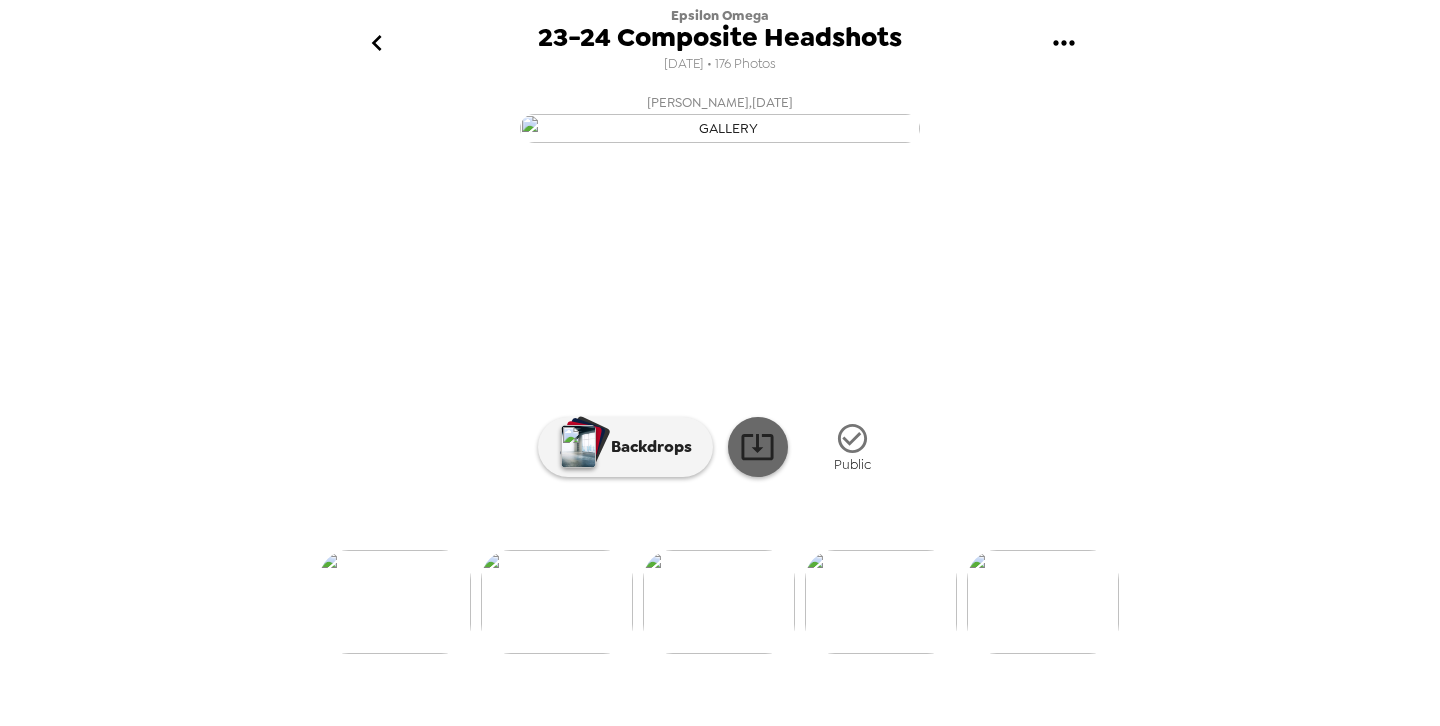 click 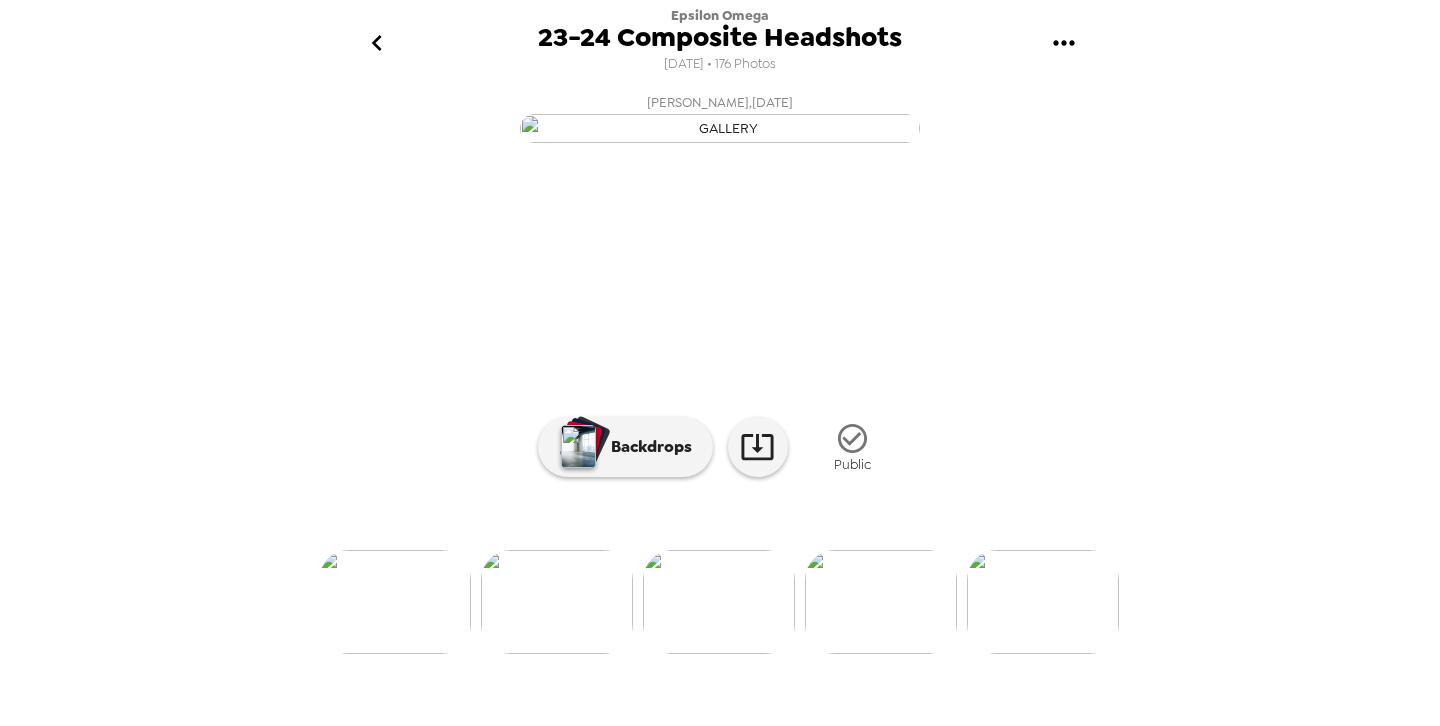 scroll, scrollTop: 0, scrollLeft: 0, axis: both 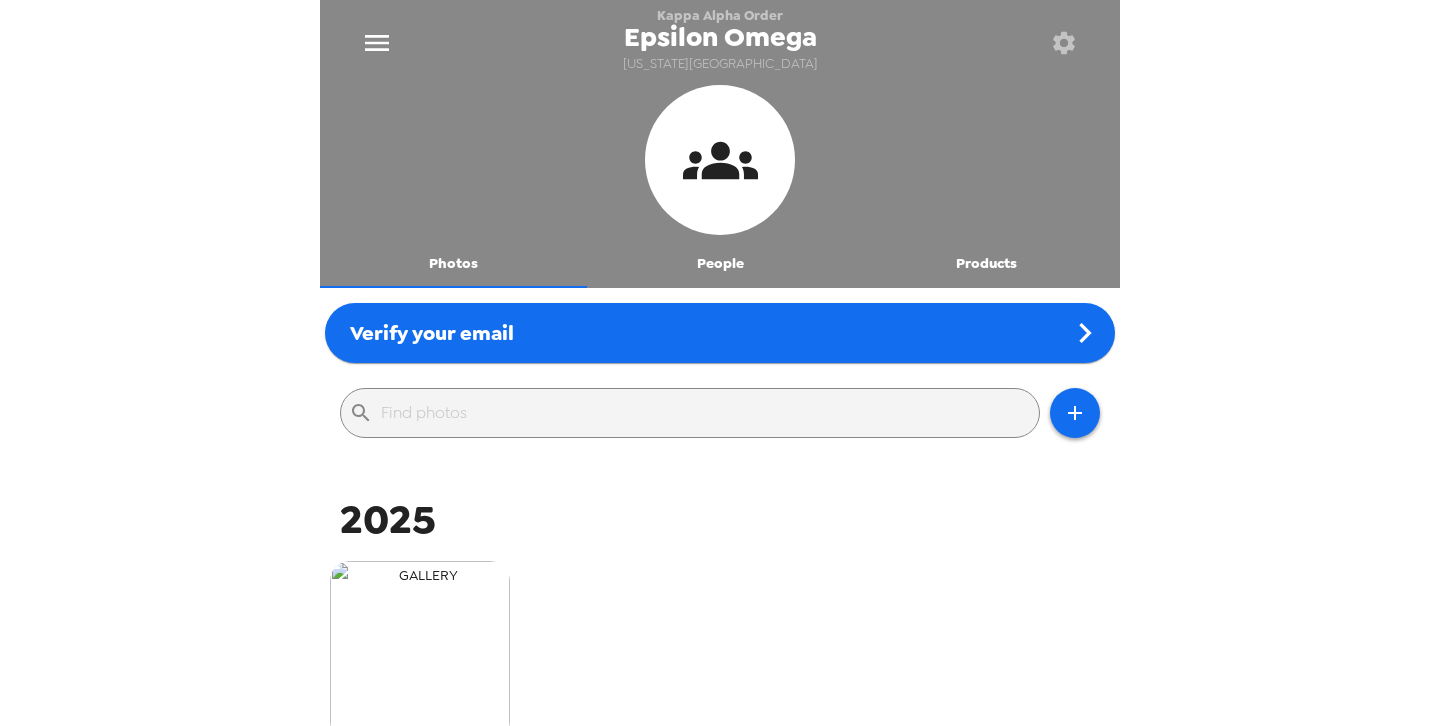 click at bounding box center [420, 651] 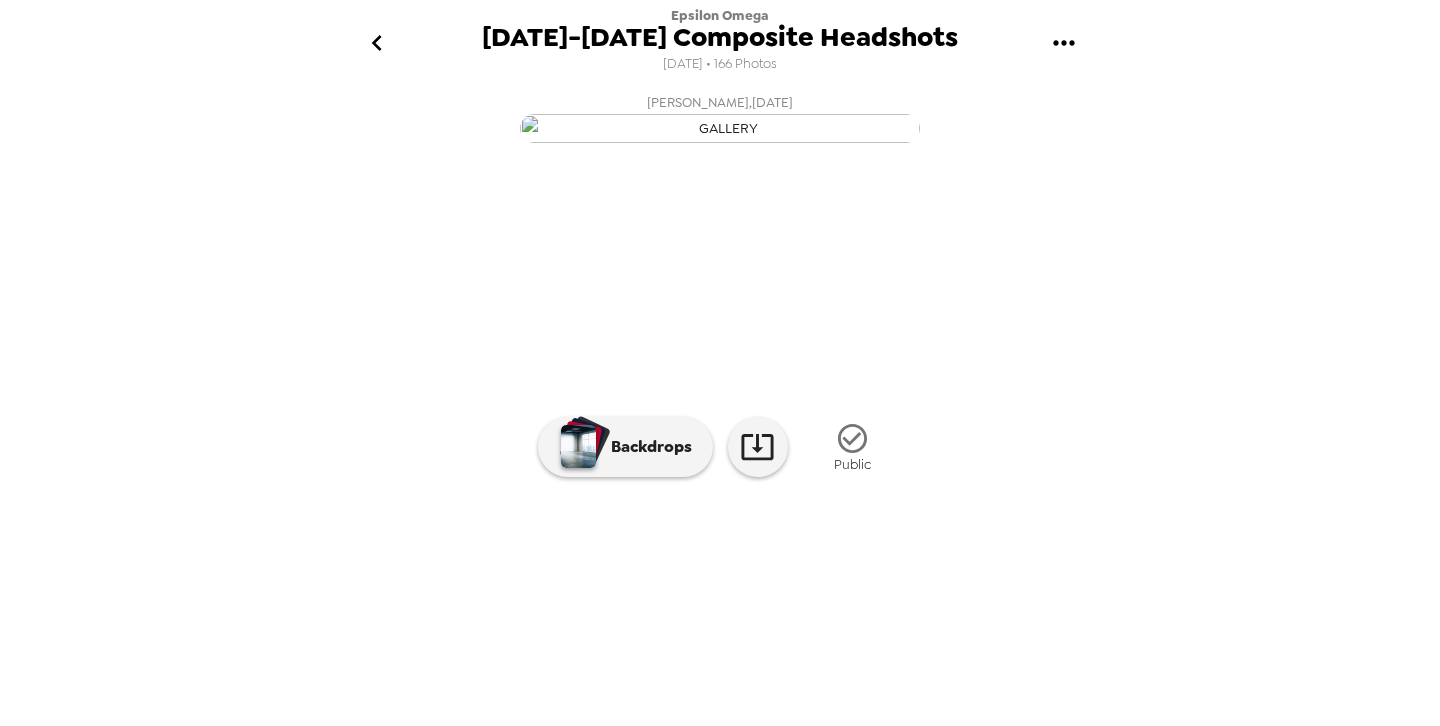 scroll, scrollTop: 139, scrollLeft: 0, axis: vertical 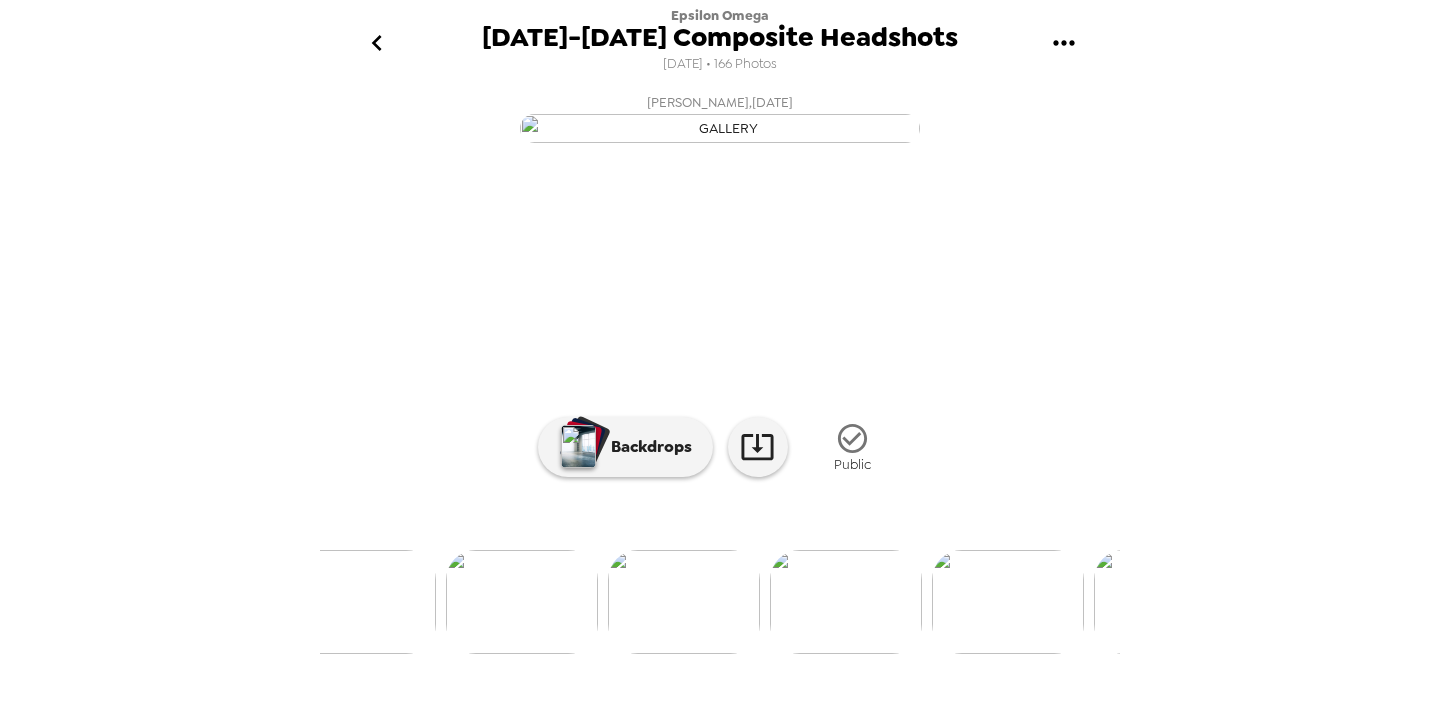 click at bounding box center [522, 602] 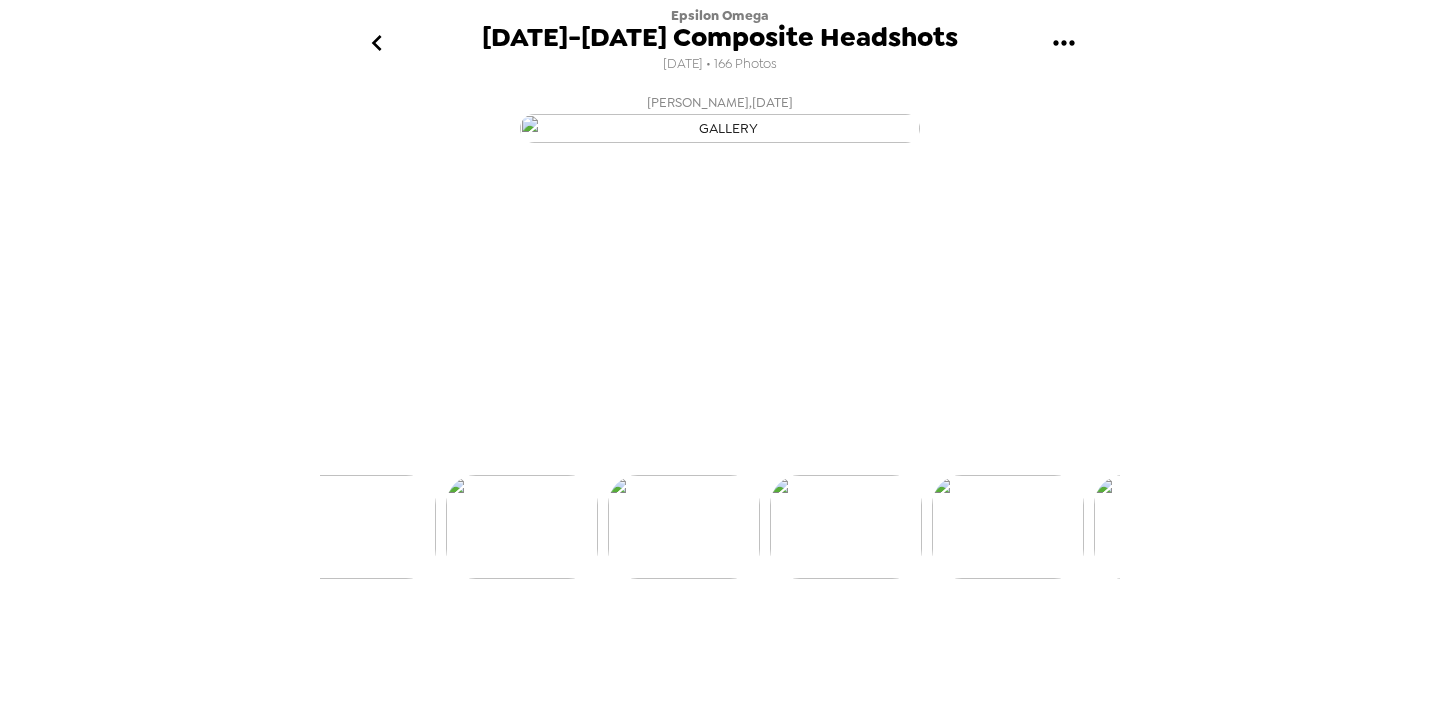 scroll, scrollTop: 64, scrollLeft: 0, axis: vertical 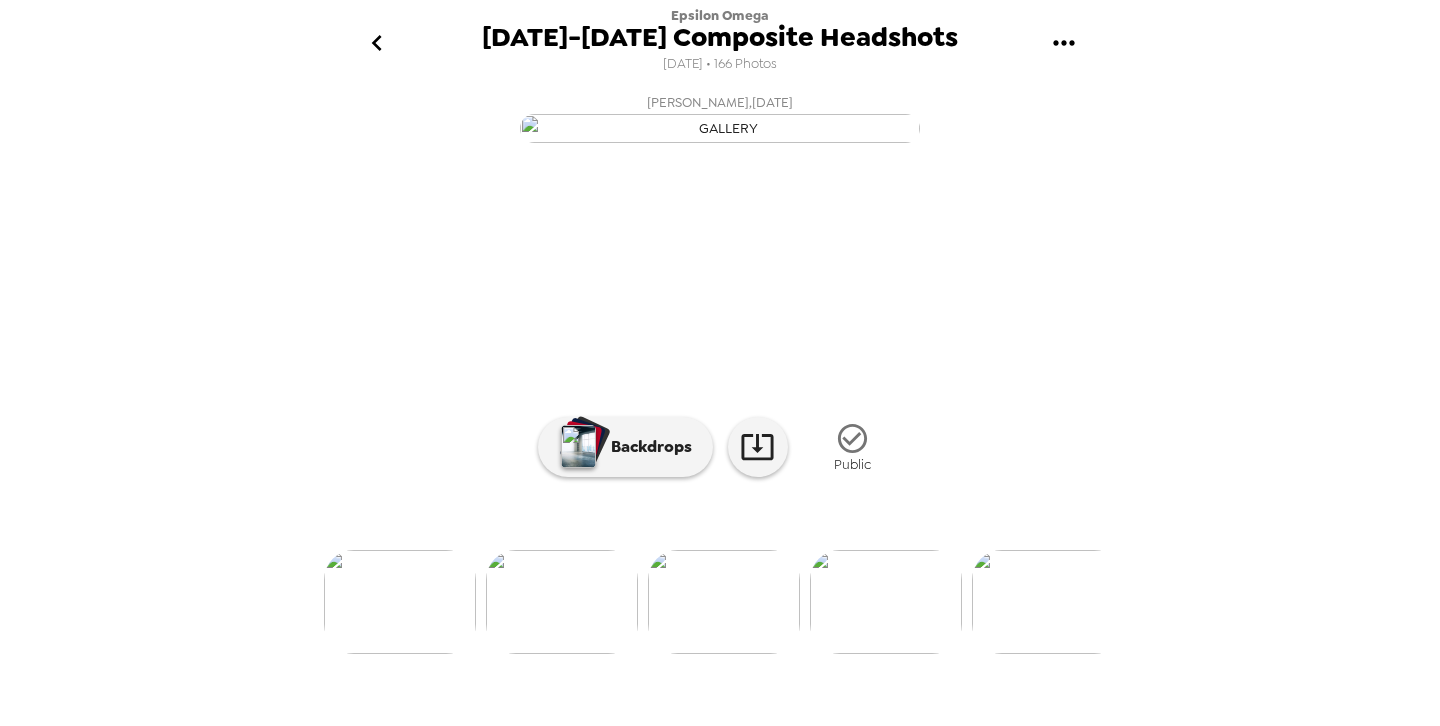 click 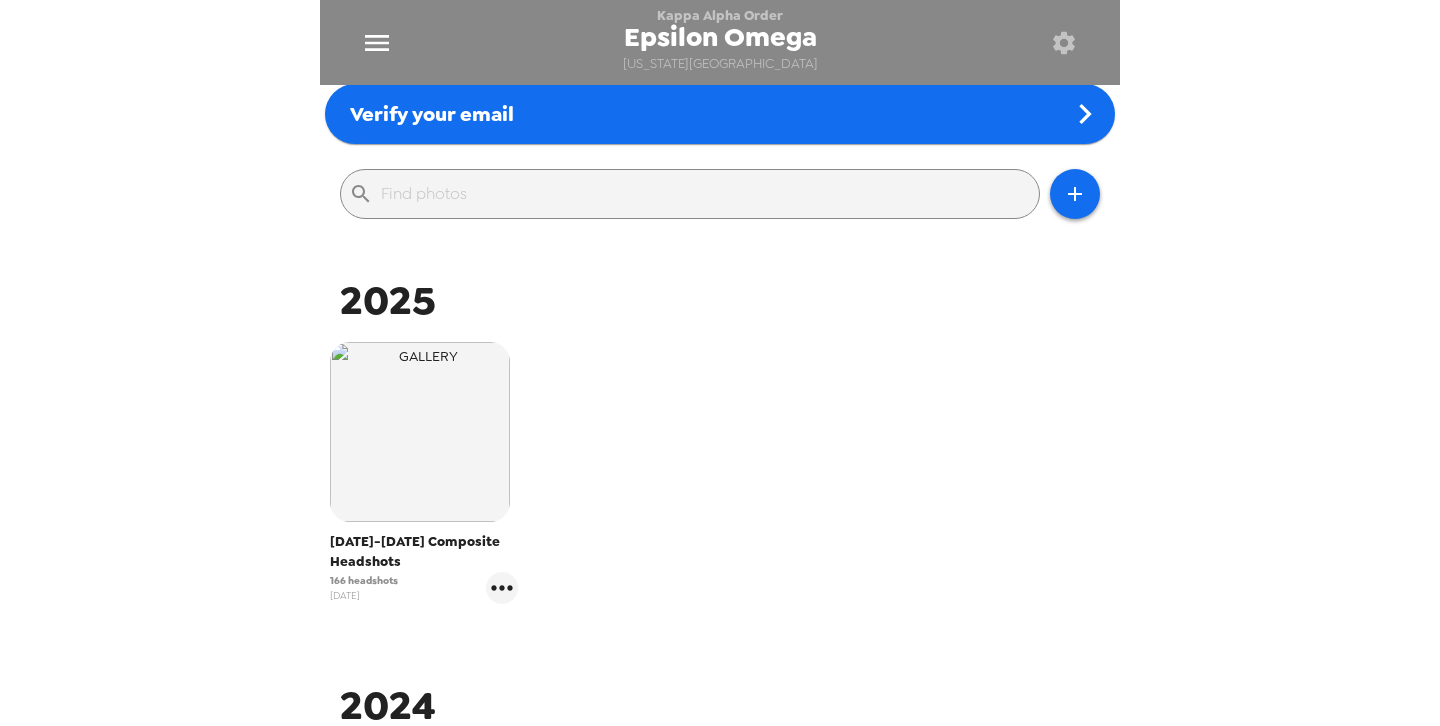 scroll, scrollTop: 225, scrollLeft: 0, axis: vertical 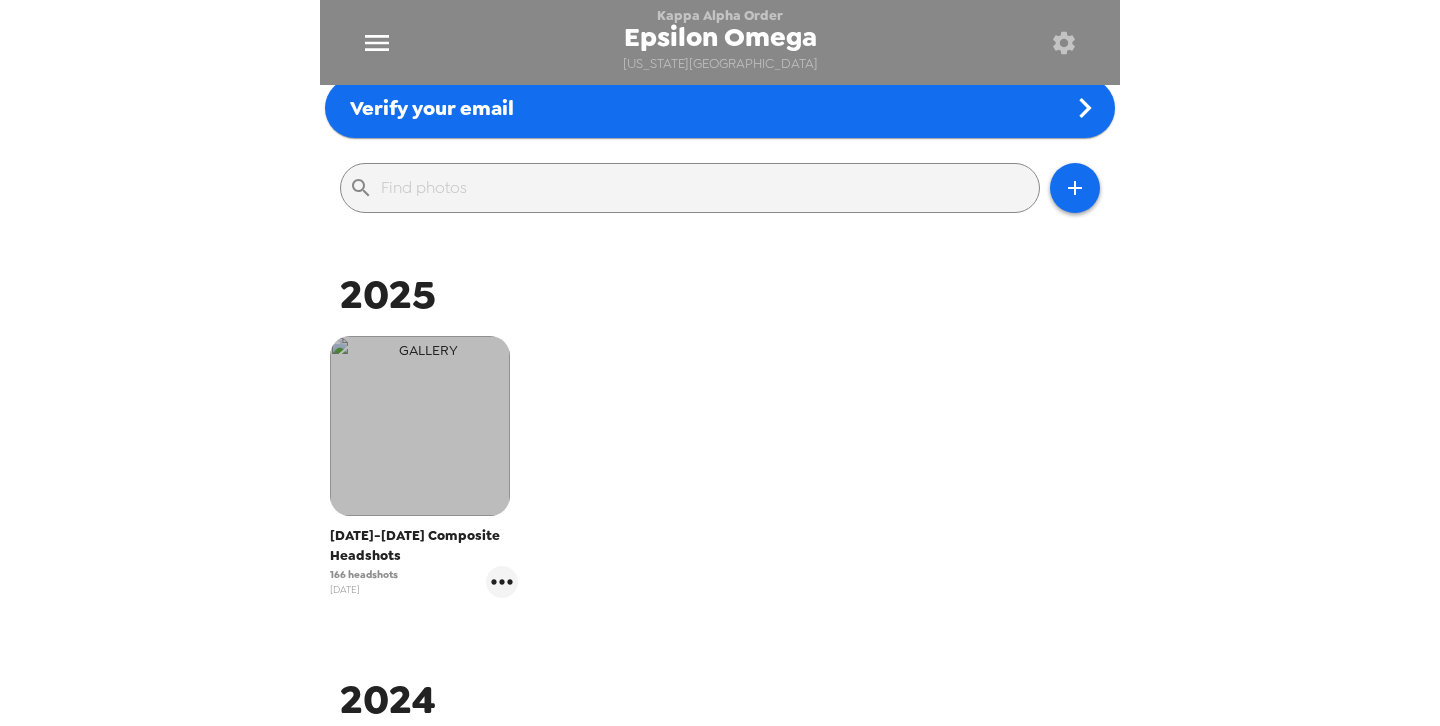 click at bounding box center [420, 426] 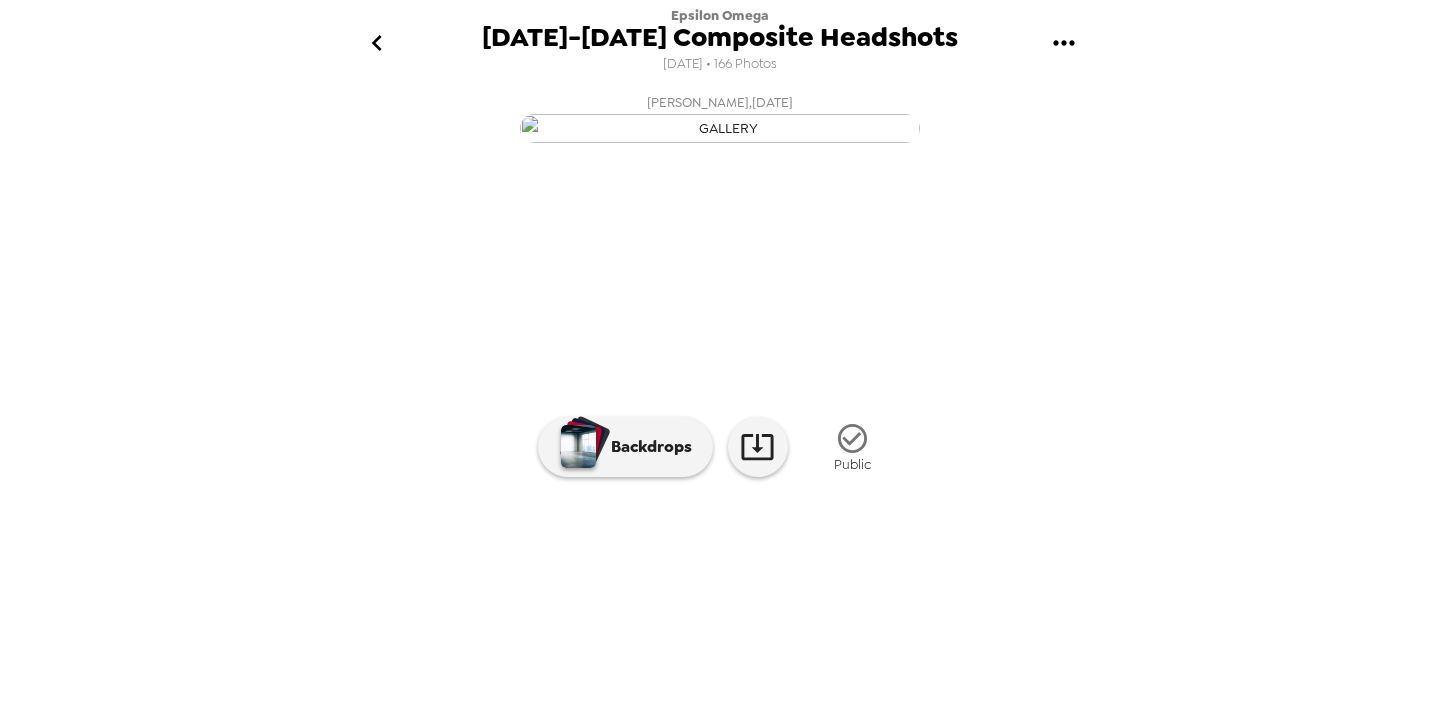 scroll, scrollTop: 139, scrollLeft: 0, axis: vertical 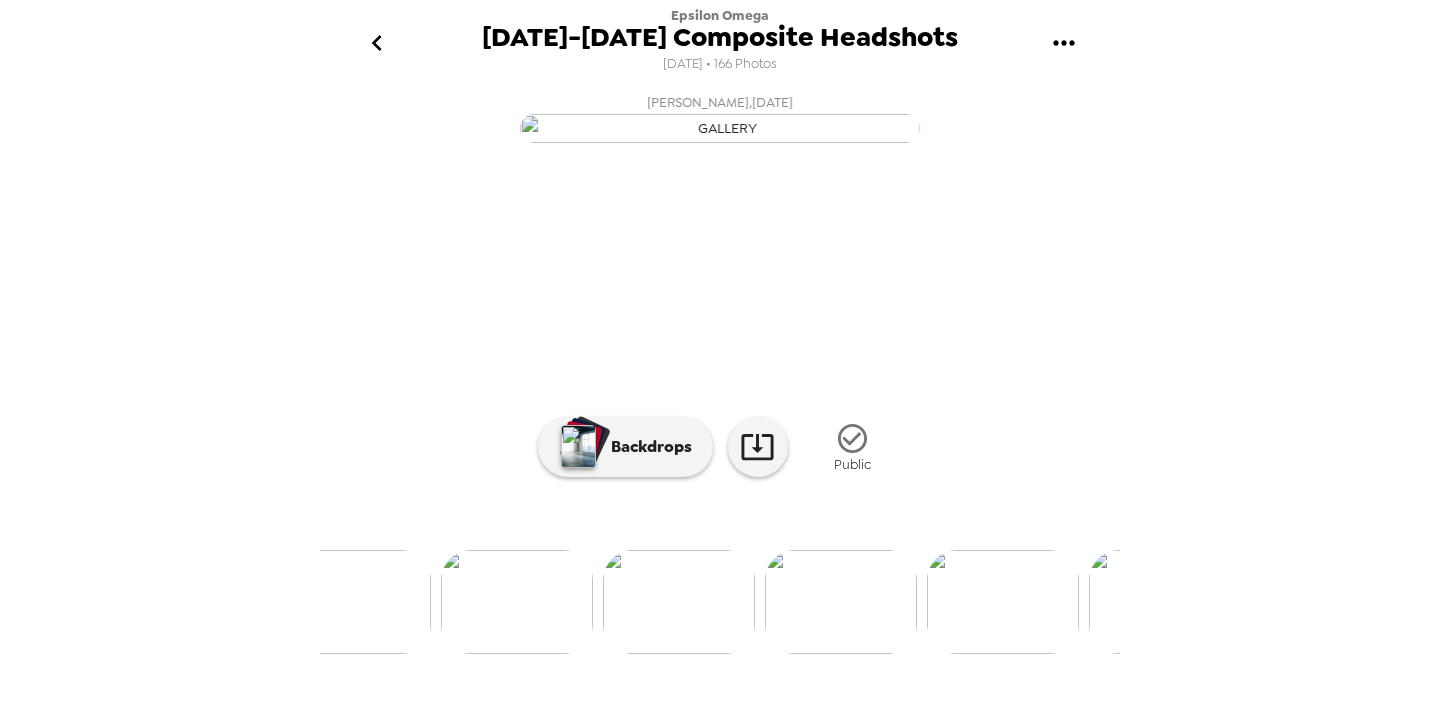 click at bounding box center [841, 602] 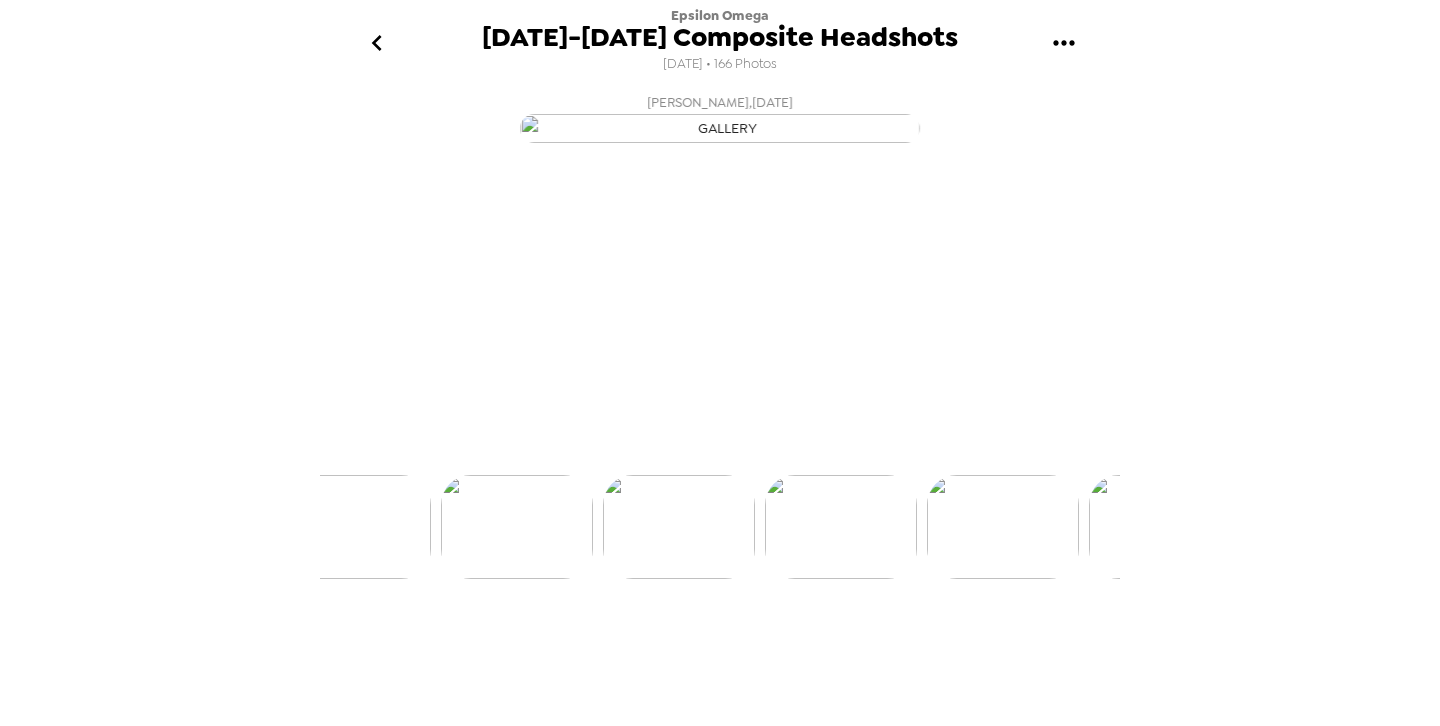 scroll, scrollTop: 64, scrollLeft: 0, axis: vertical 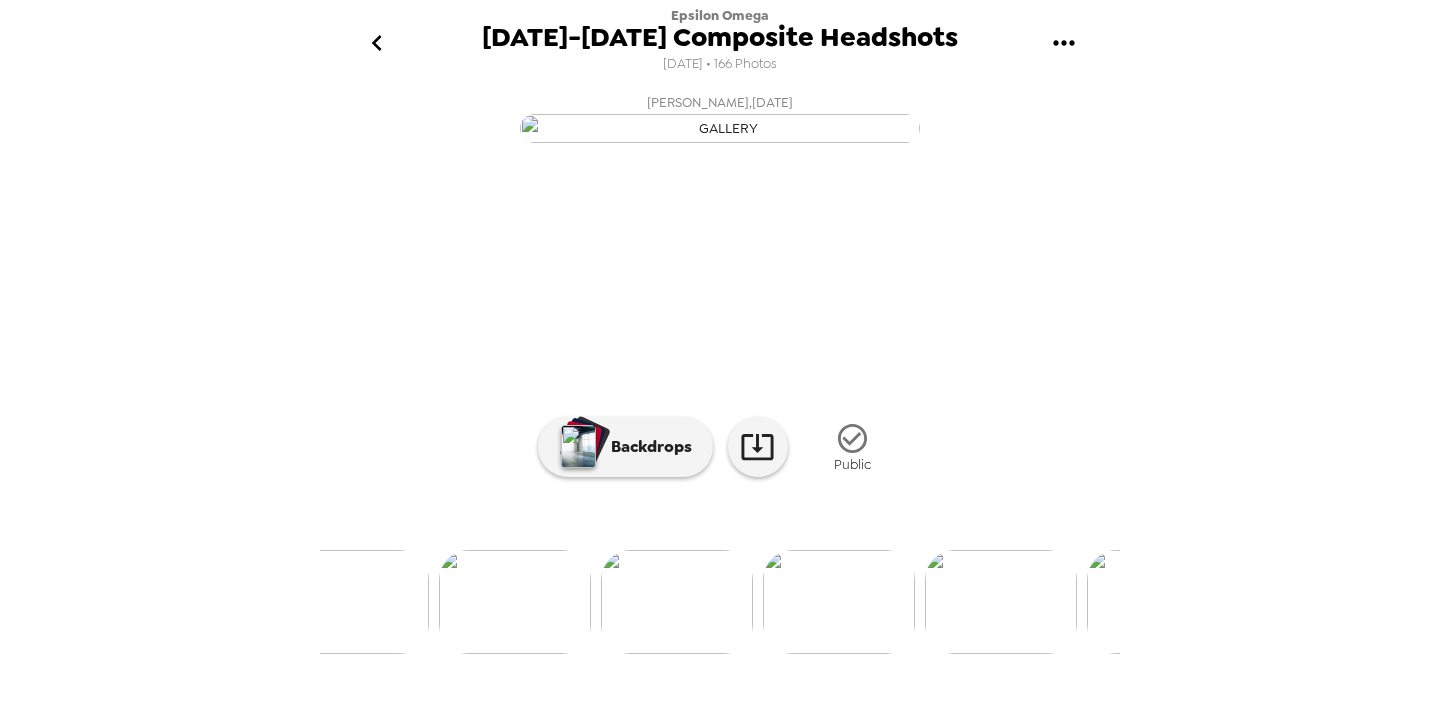 click at bounding box center [839, 602] 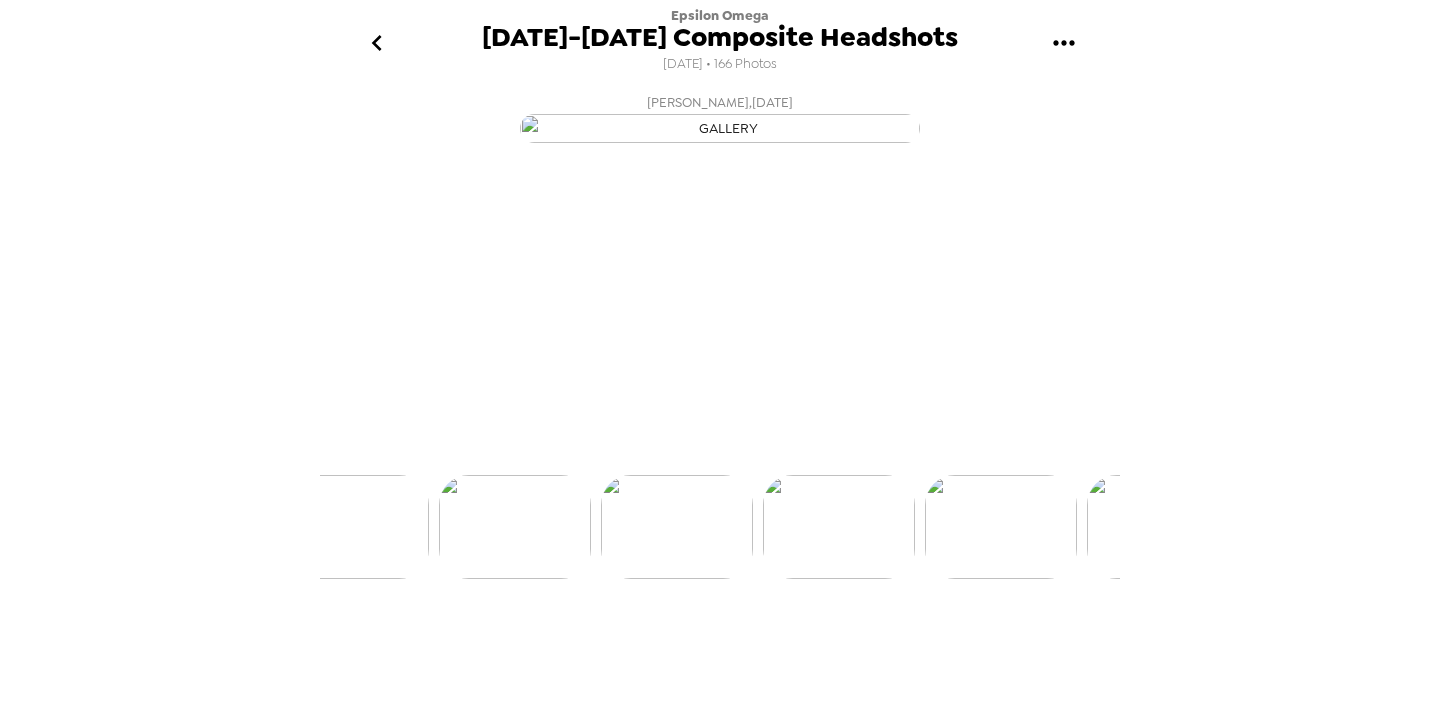 scroll, scrollTop: 64, scrollLeft: 0, axis: vertical 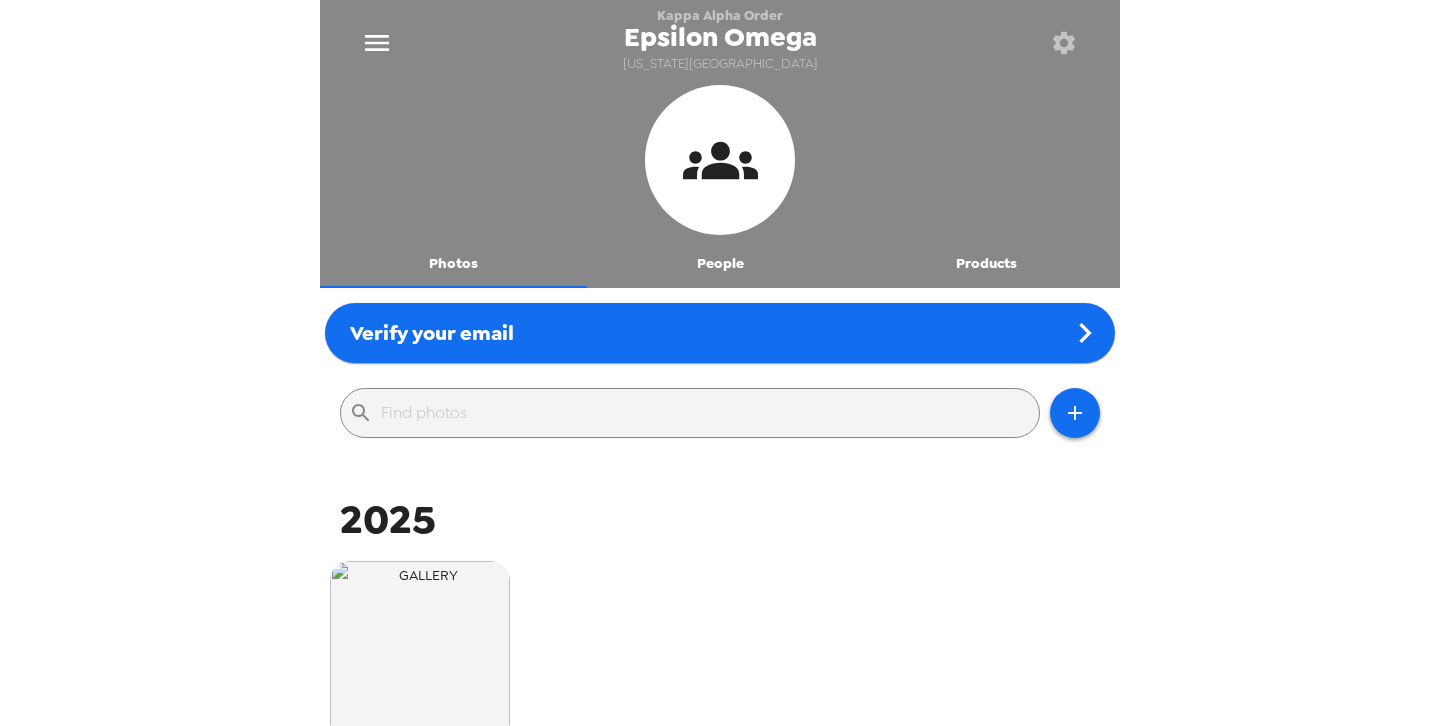 click on "Kappa Alpha Order Epsilon Omega Arizona State University Photos People Products Verify your email ​ 2025 2024-2025 Composite Headshots 166 headshots 3/27/25 2024 23-24 Composite Headshots 176 headshots 3/29/24 2023 Spring 23 Headshots 187 headshots 4/13/23" at bounding box center (720, 363) 